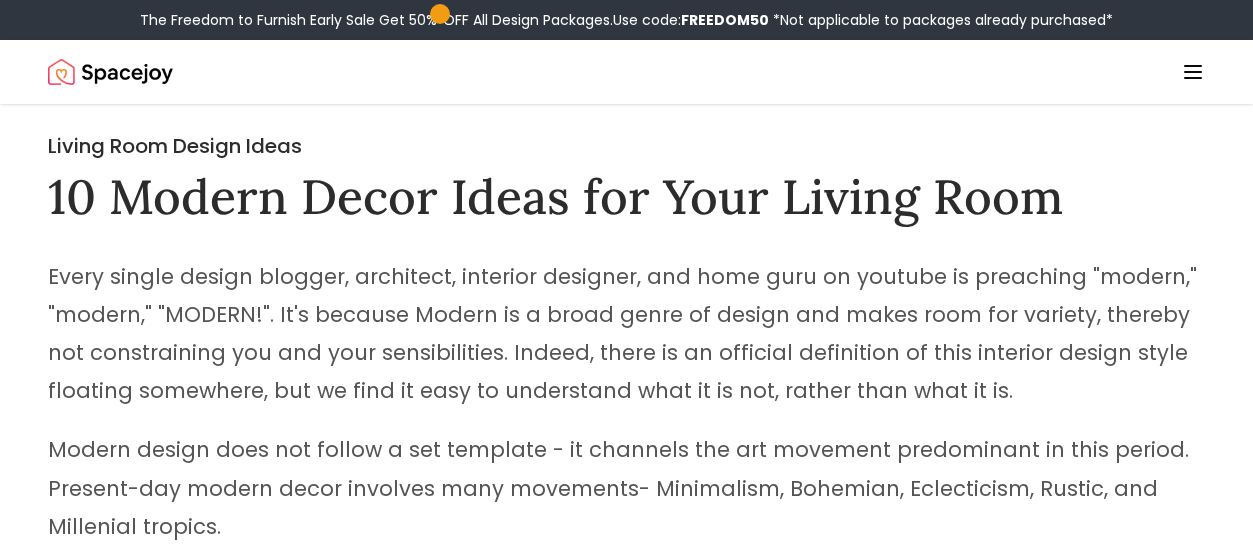 scroll, scrollTop: 0, scrollLeft: 0, axis: both 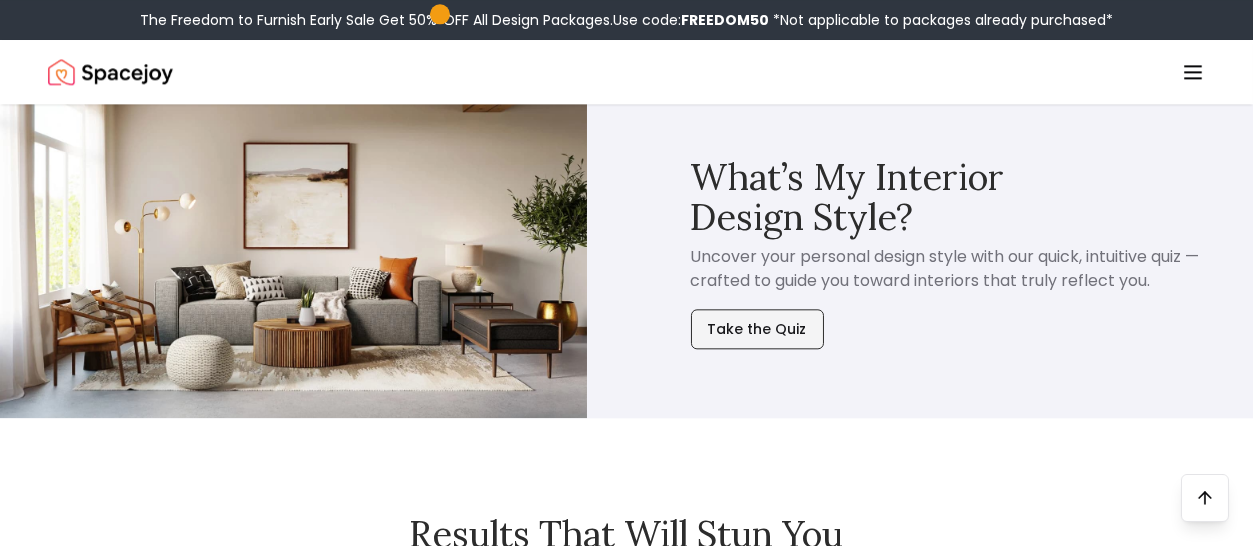 click on "Take the Quiz" at bounding box center [757, 329] 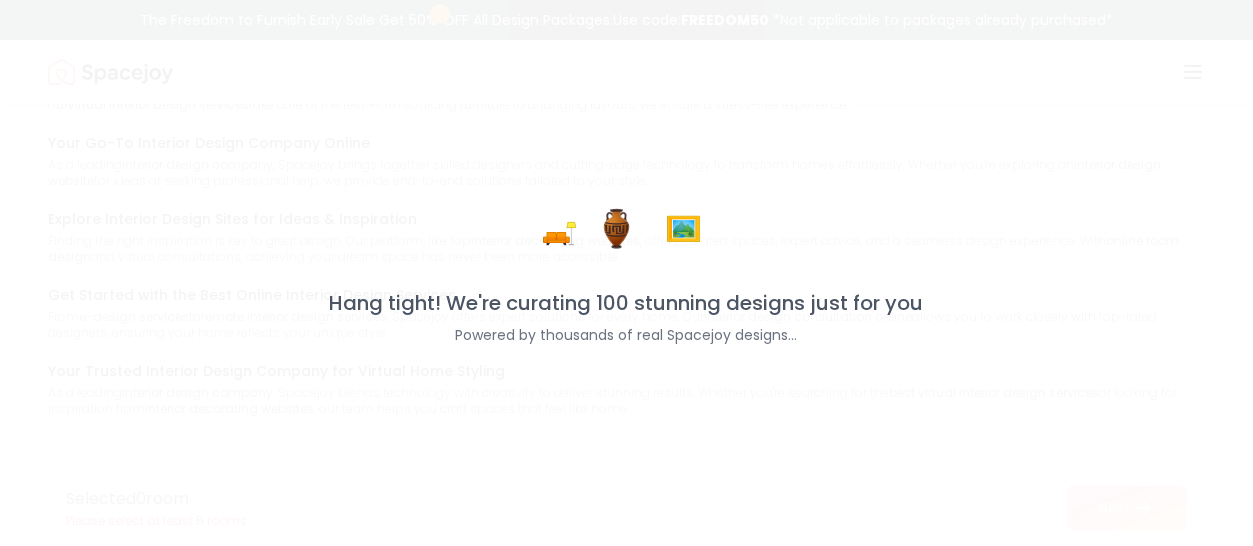 scroll, scrollTop: 0, scrollLeft: 0, axis: both 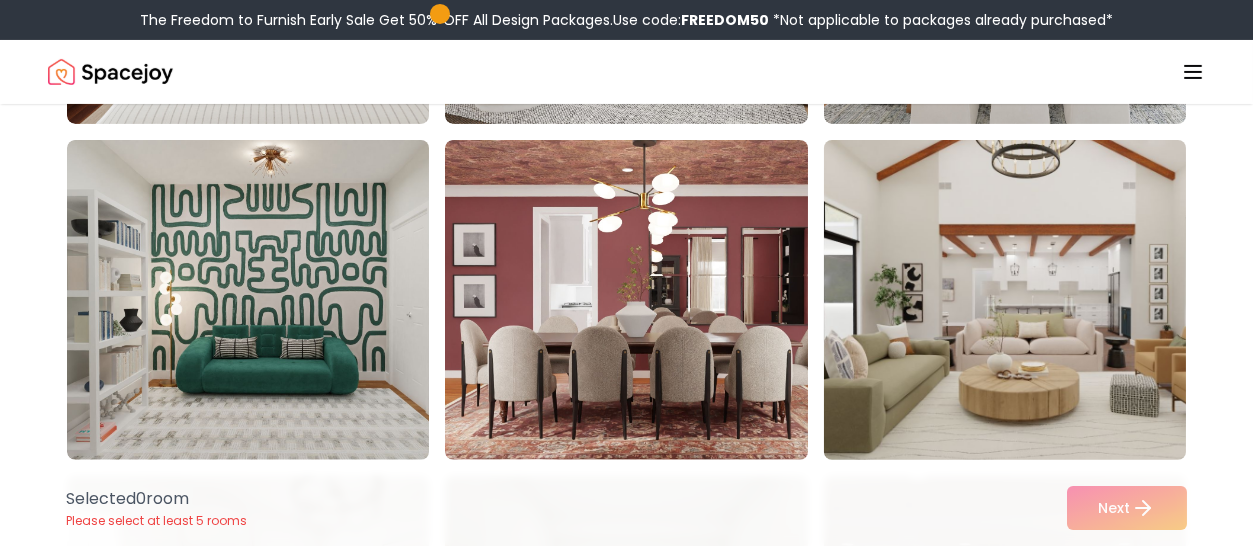 click at bounding box center [1024, 300] 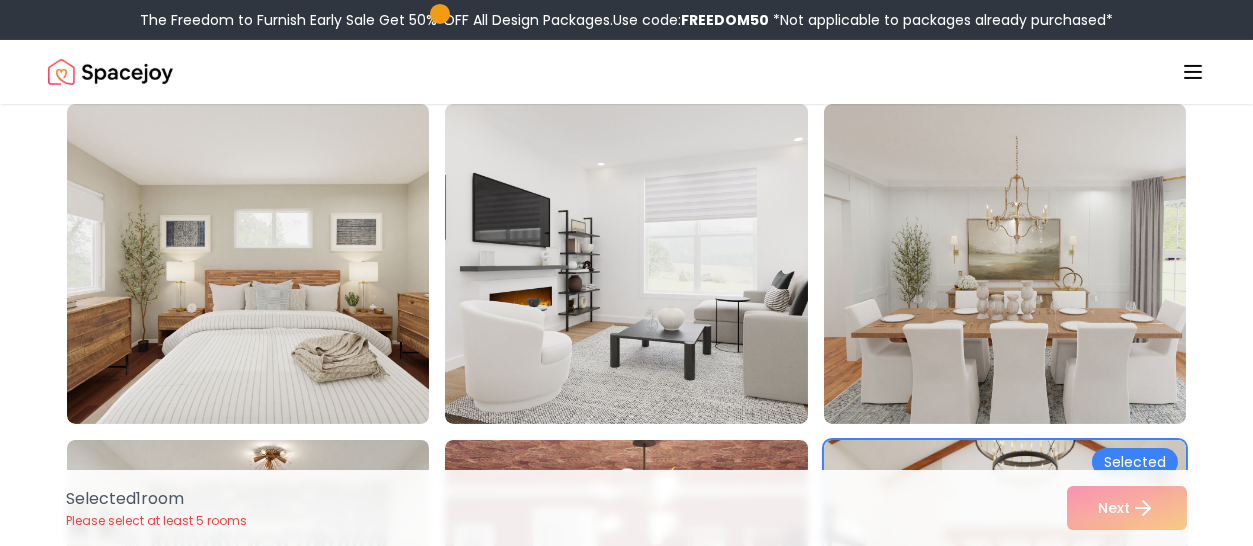 scroll, scrollTop: 1504, scrollLeft: 0, axis: vertical 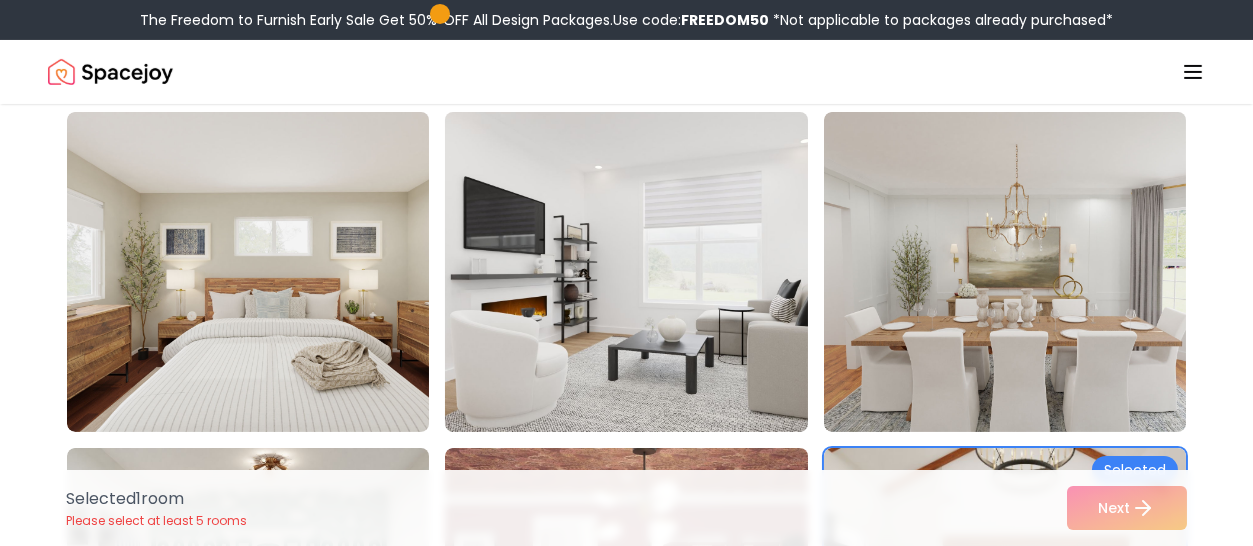 click at bounding box center [645, 272] 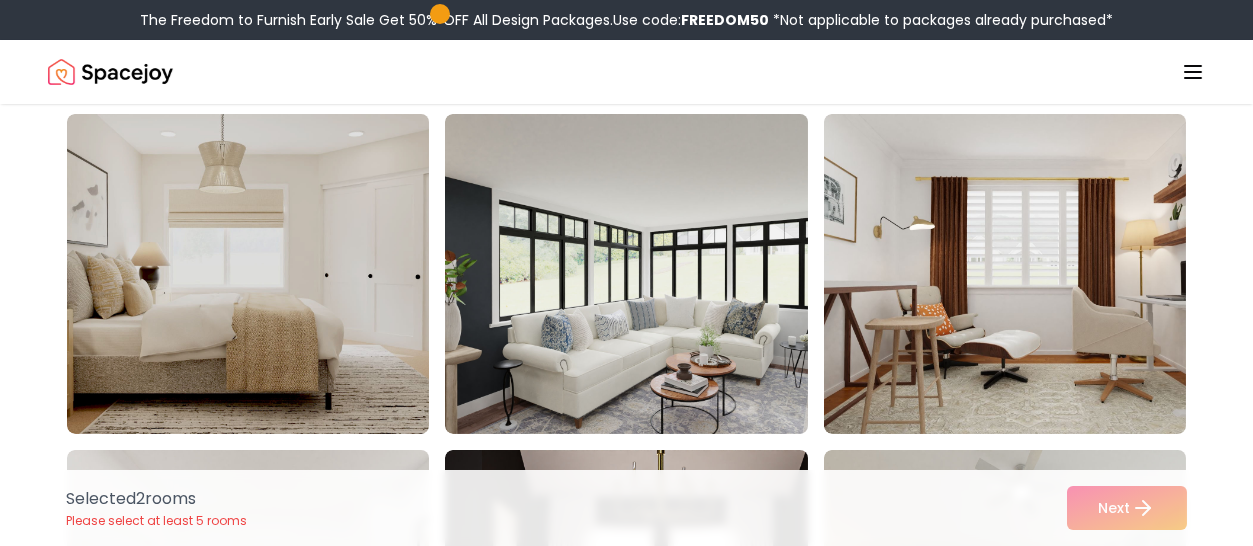 scroll, scrollTop: 822, scrollLeft: 0, axis: vertical 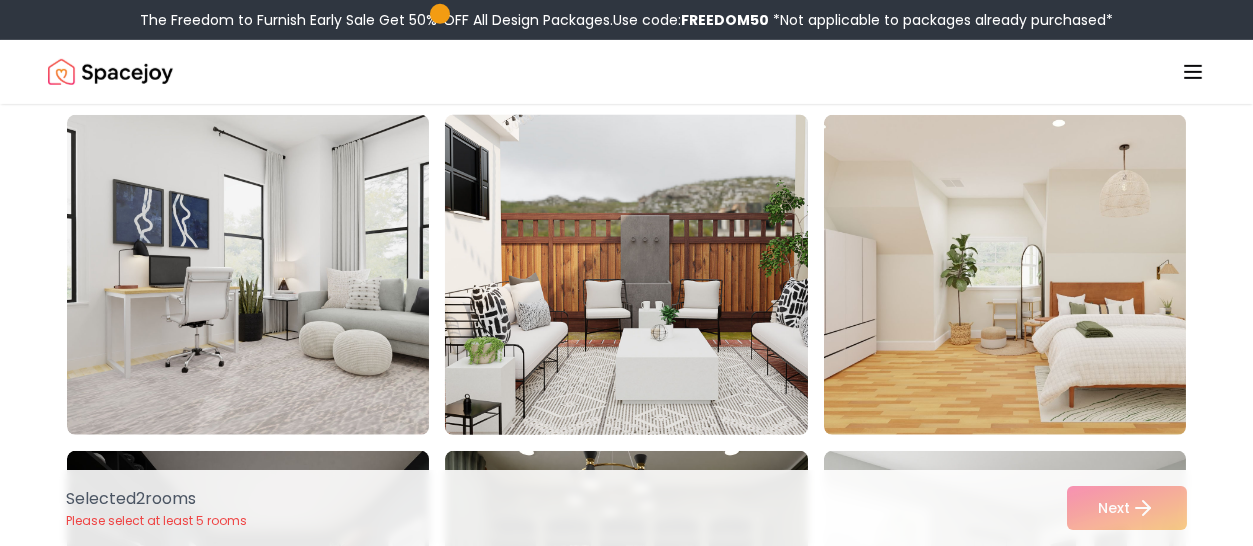 click at bounding box center (645, 275) 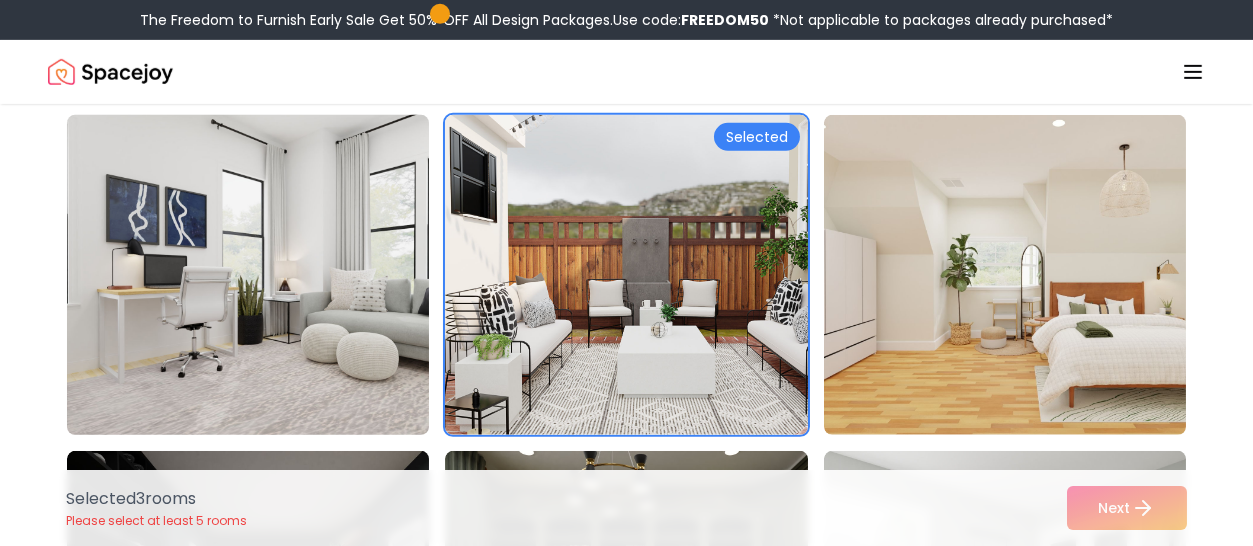 click at bounding box center (267, 275) 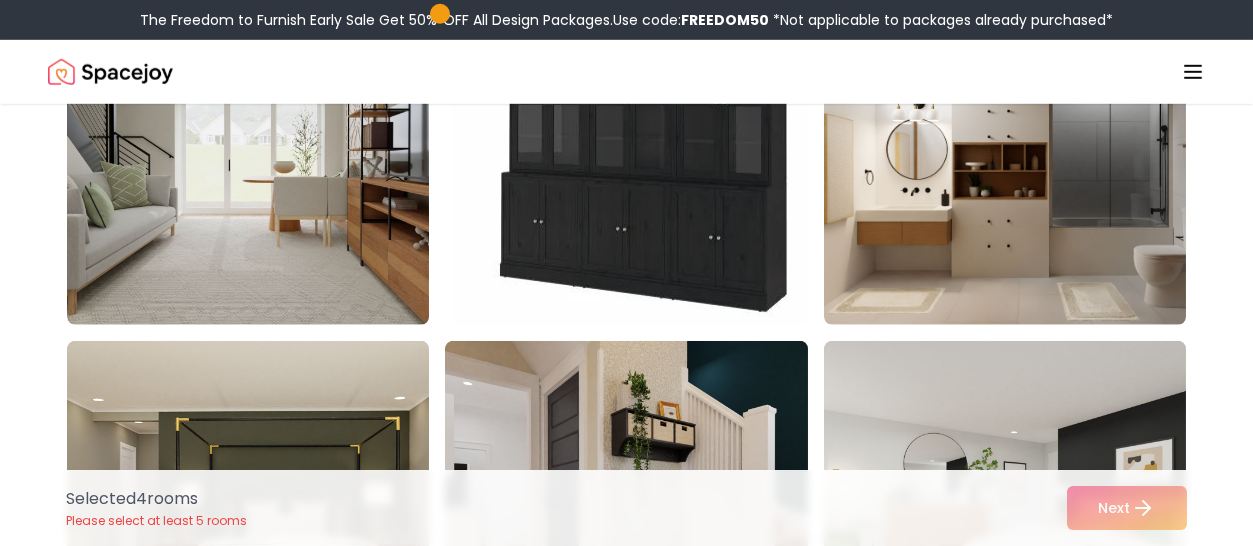 scroll, scrollTop: 3554, scrollLeft: 0, axis: vertical 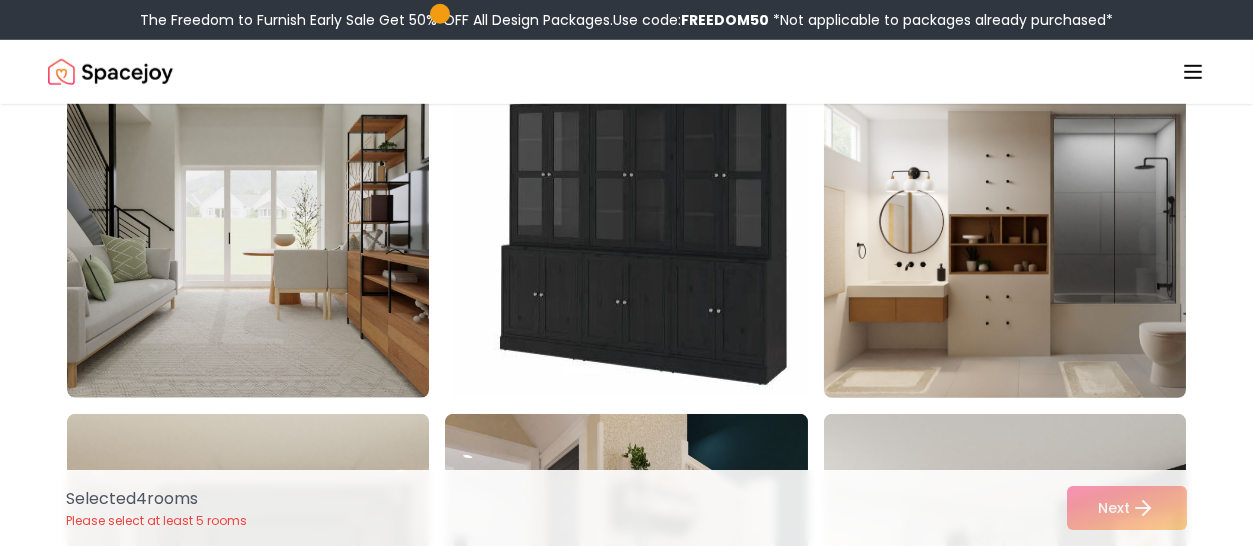 click at bounding box center [1024, 238] 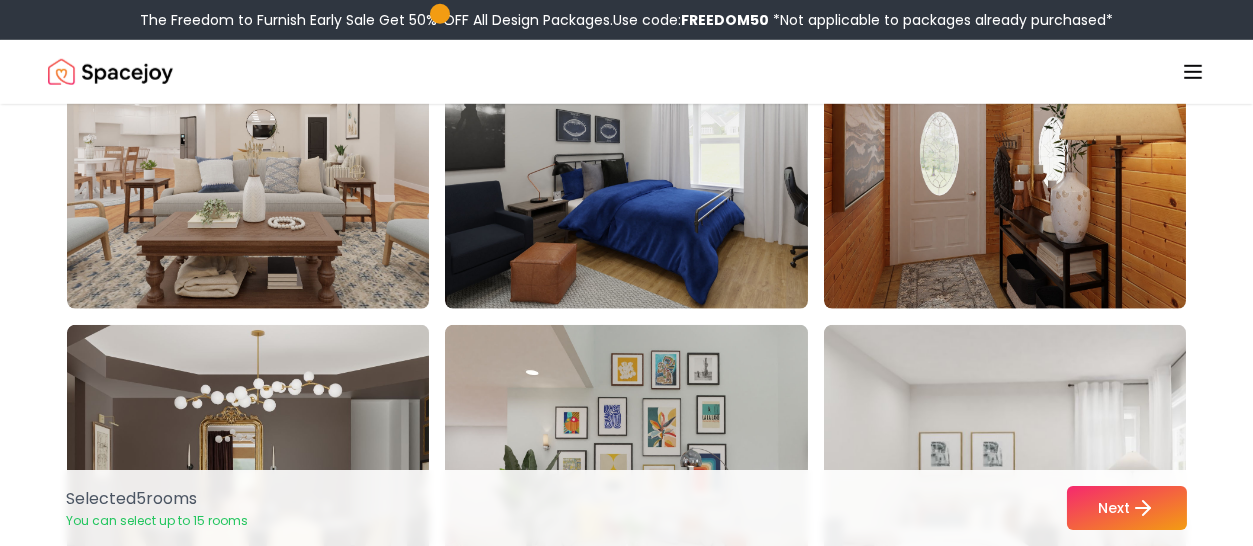 scroll, scrollTop: 4242, scrollLeft: 0, axis: vertical 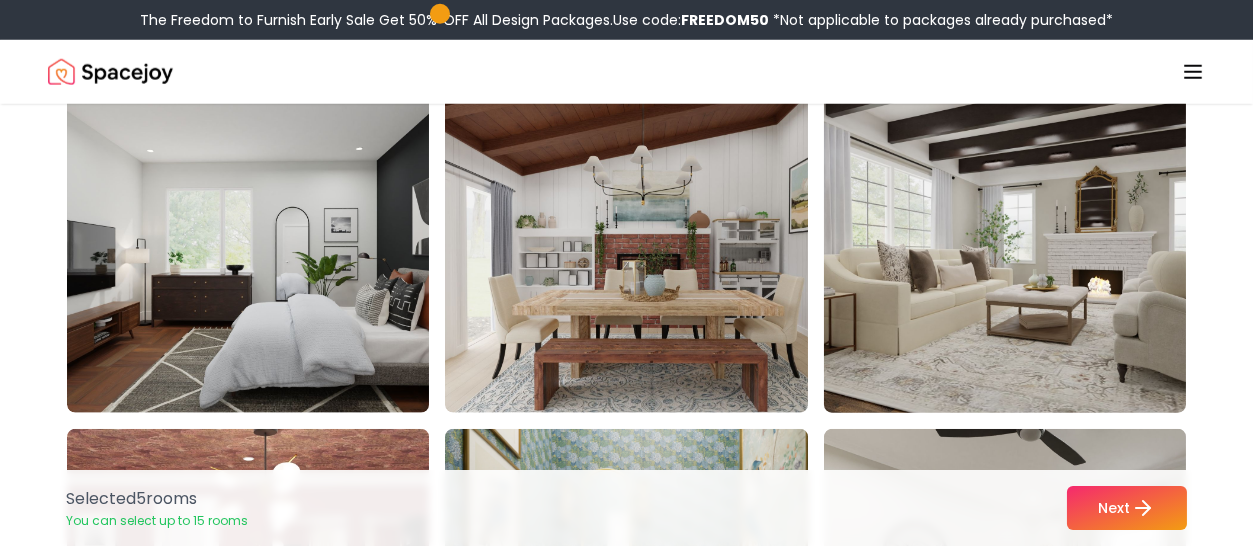 click at bounding box center (1024, 253) 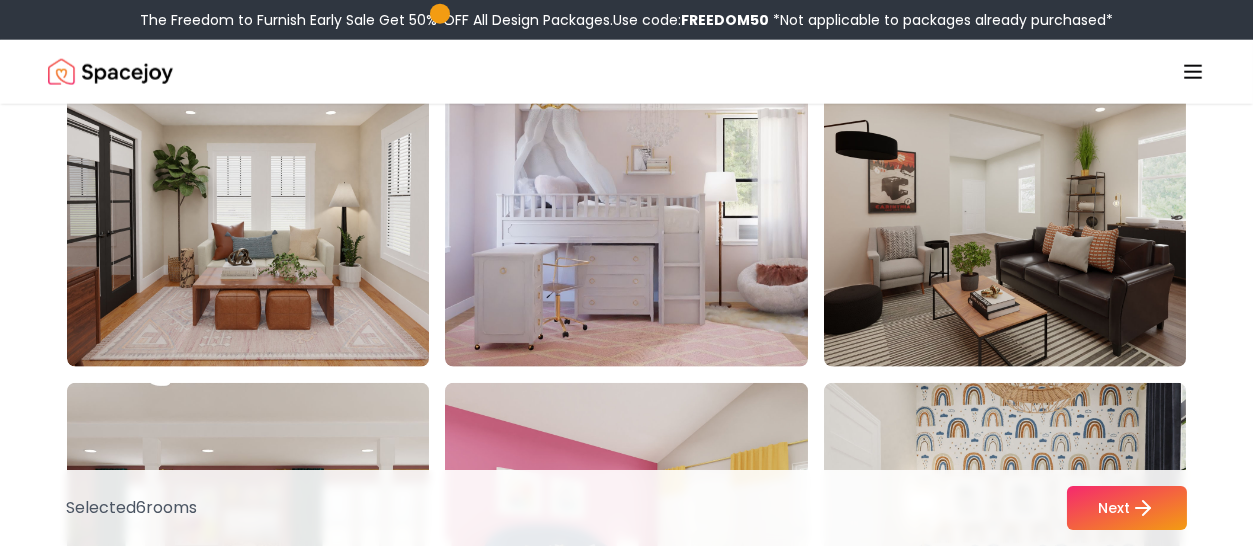 scroll, scrollTop: 6259, scrollLeft: 0, axis: vertical 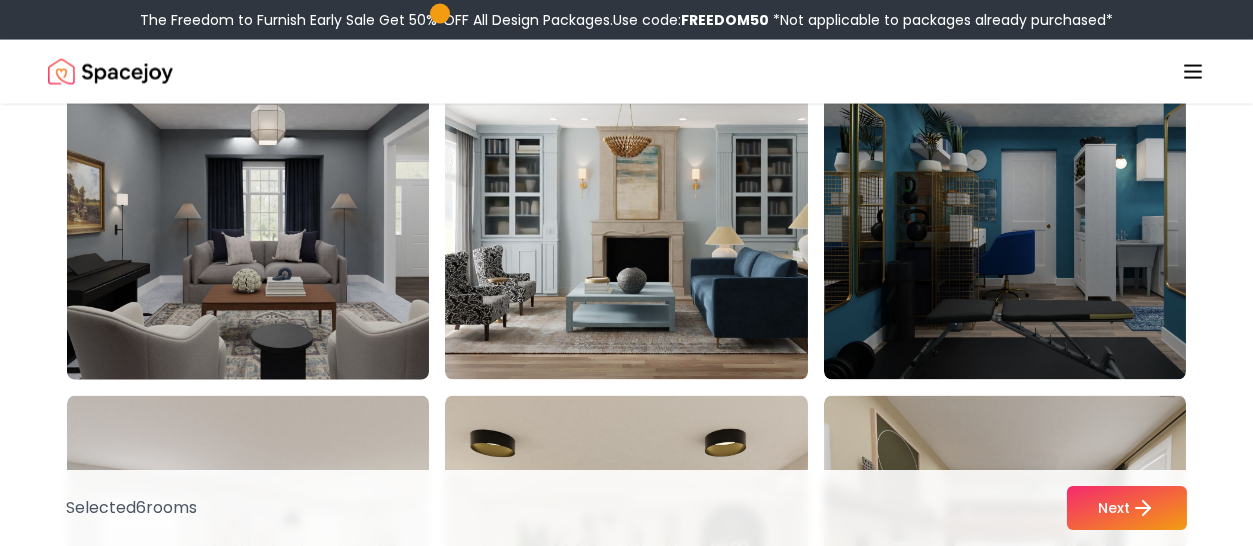 click at bounding box center (267, 220) 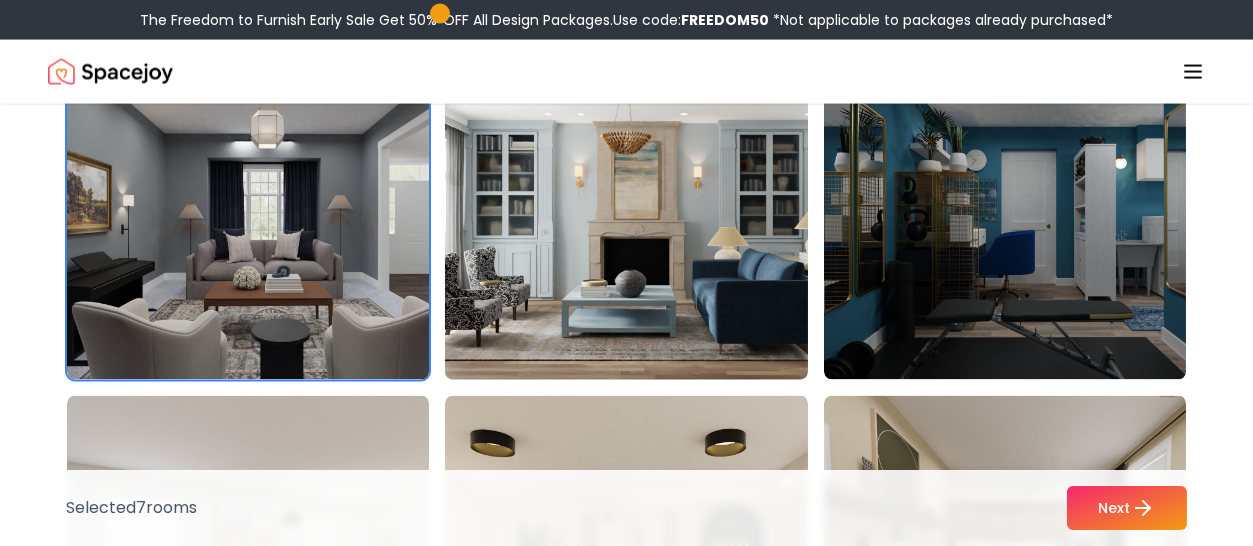 click at bounding box center (645, 220) 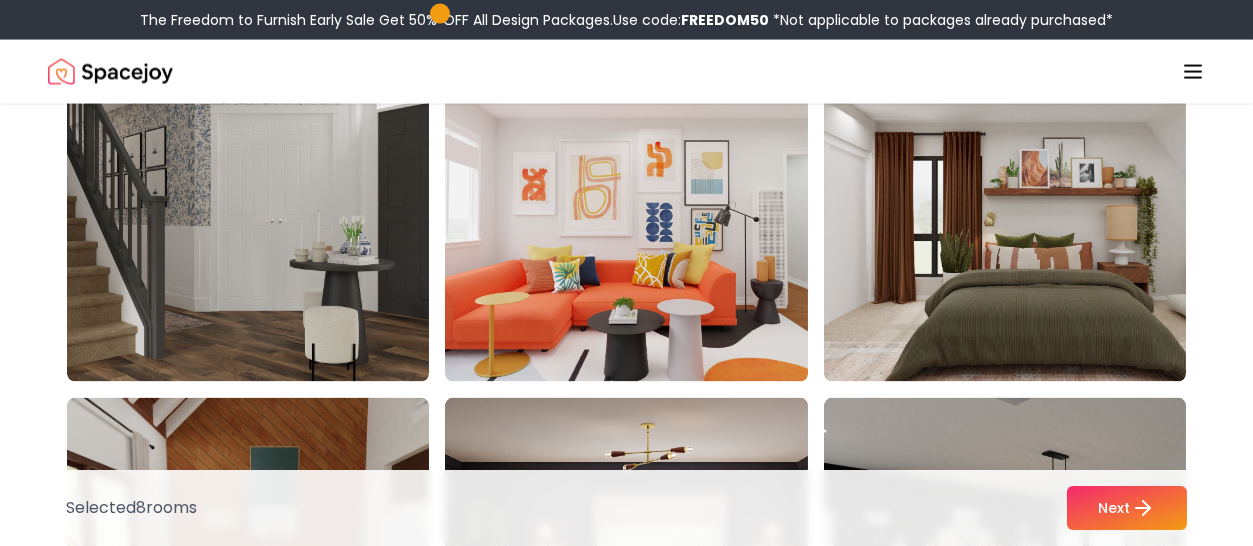 scroll, scrollTop: 7916, scrollLeft: 0, axis: vertical 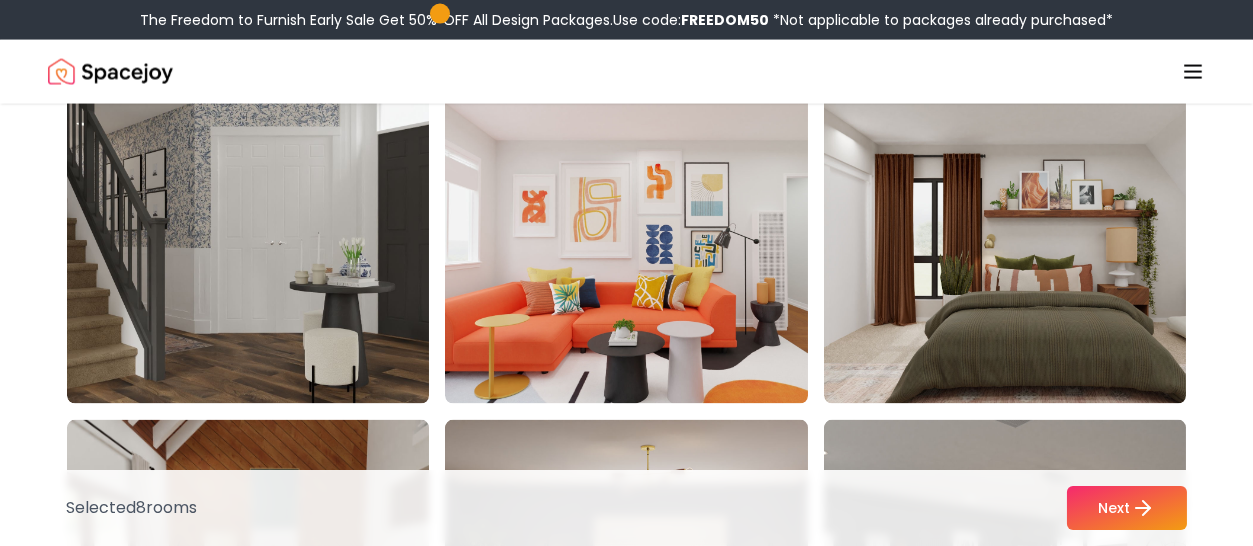 drag, startPoint x: 1251, startPoint y: 324, endPoint x: 1252, endPoint y: 310, distance: 14.035668 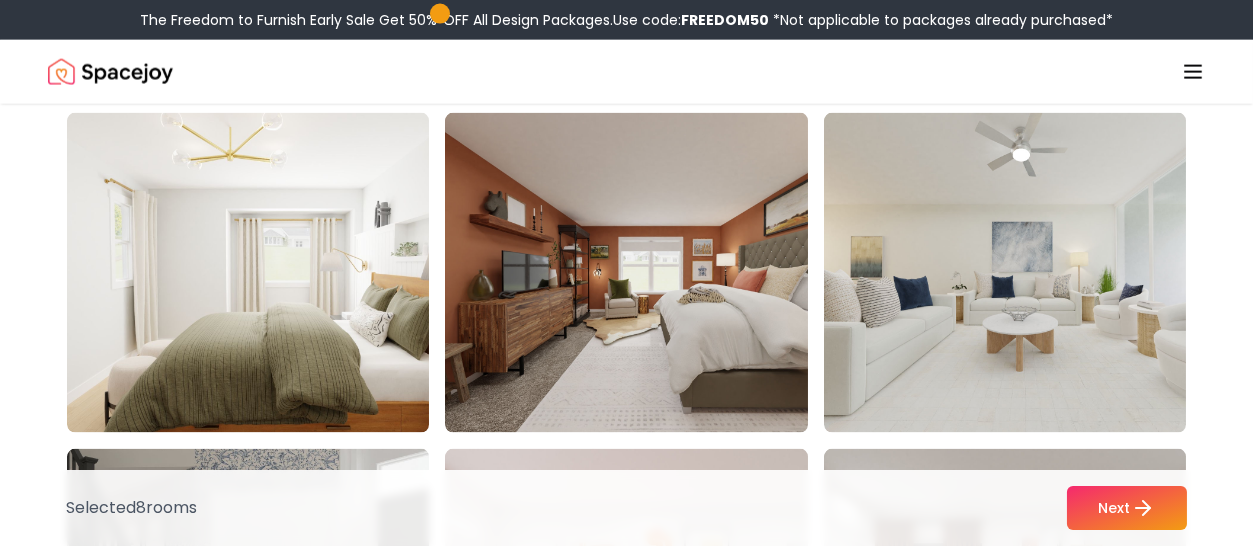 scroll, scrollTop: 7530, scrollLeft: 0, axis: vertical 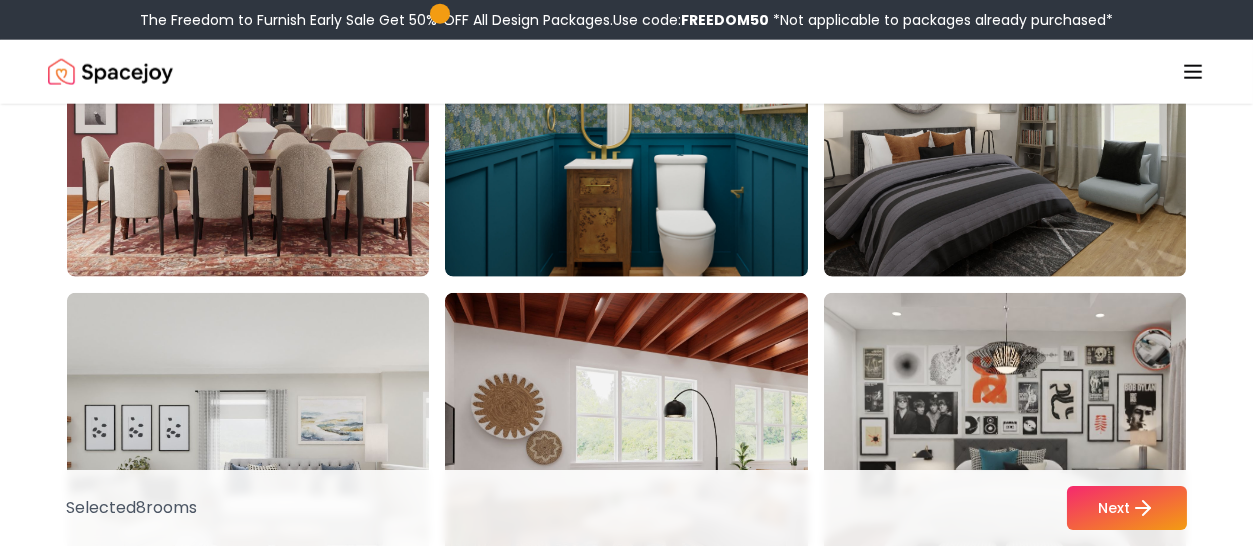 click on "Choose the Rooms That Inspire You Scroll through the collection and select   5 to 15 rooms  that reflect your taste. Pick the ones you'd love to live in — there are no wrong choices. Selected Selected Selected Selected Selected Selected Selected Selected Selected  8  room s Next" at bounding box center [626, 225] 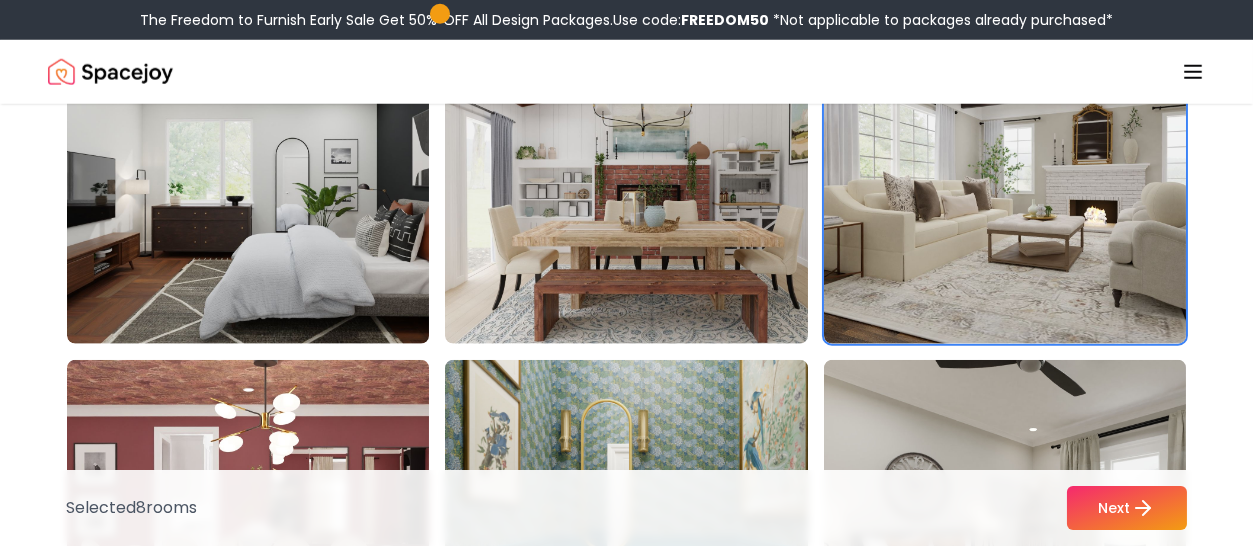 scroll, scrollTop: 5246, scrollLeft: 0, axis: vertical 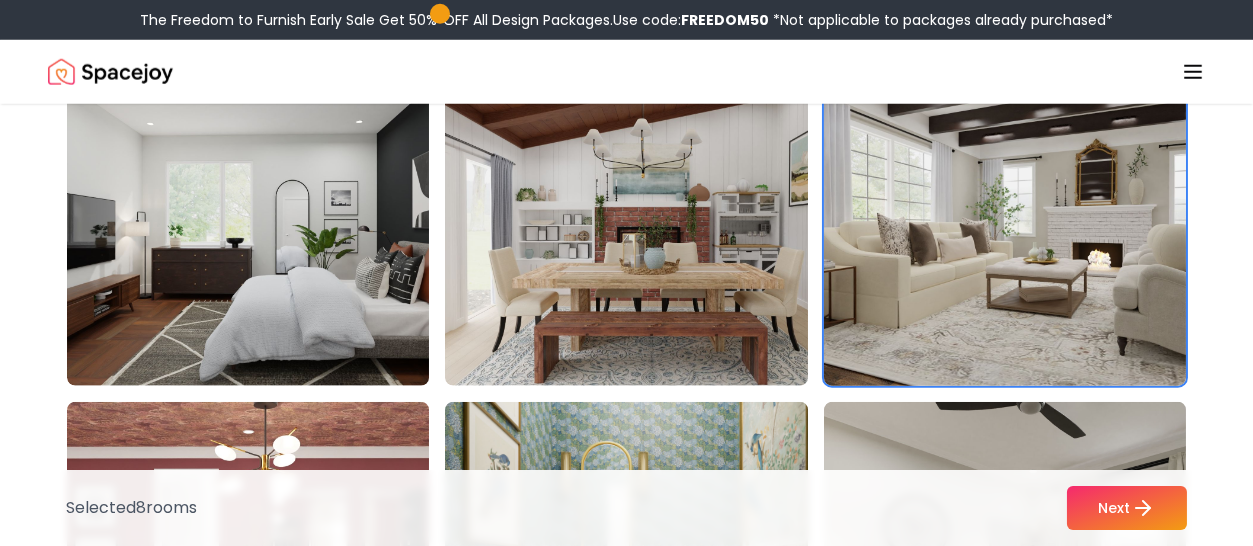 click at bounding box center (1024, 226) 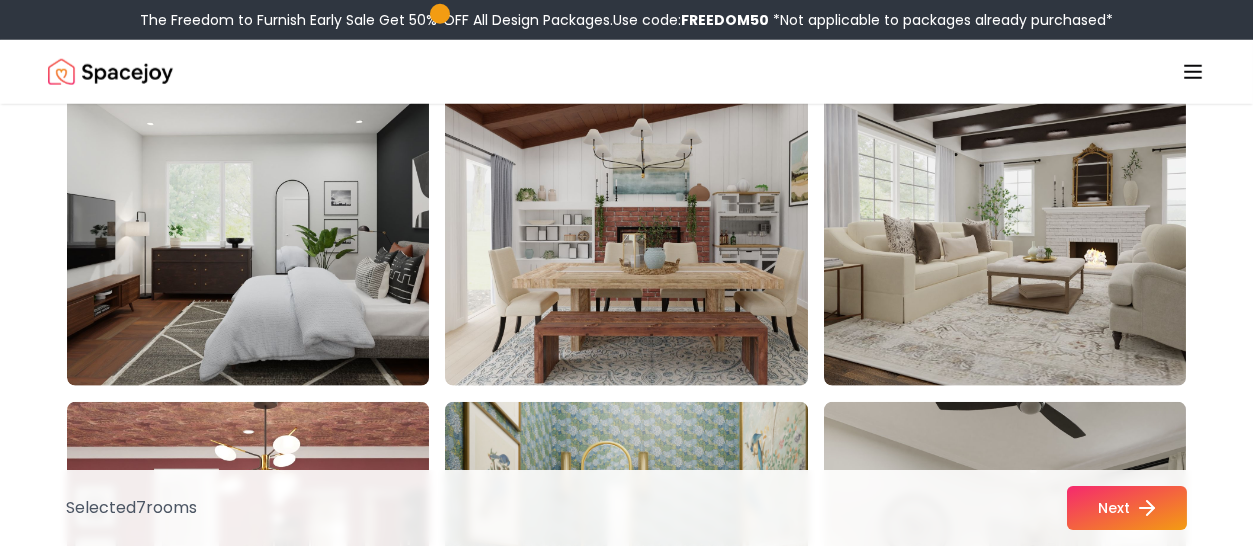 click on "Next" at bounding box center [1127, 508] 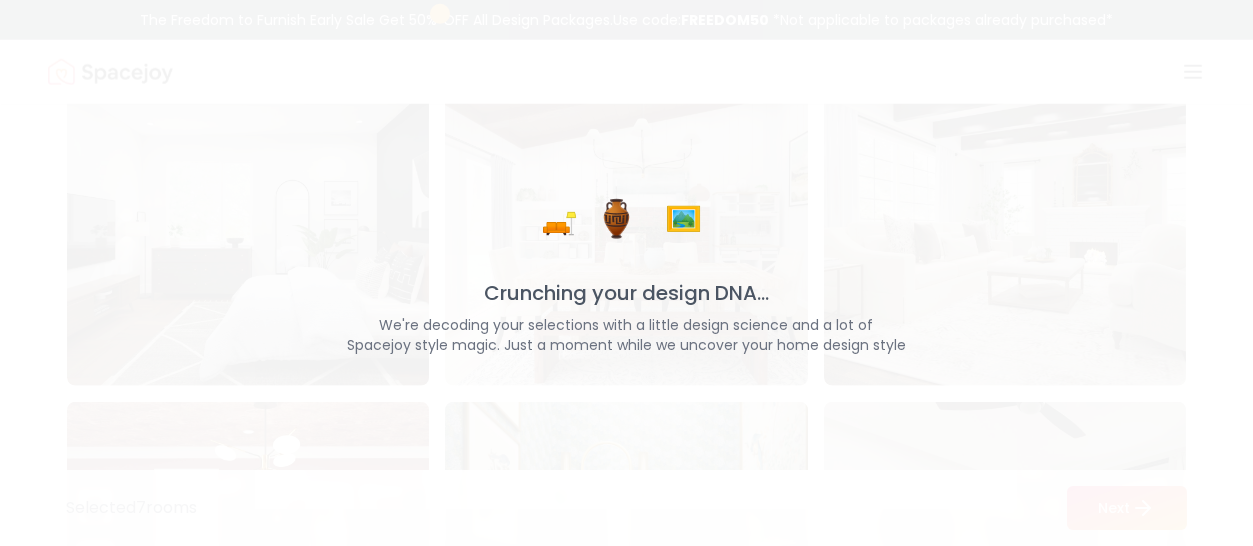 scroll, scrollTop: 5318, scrollLeft: 0, axis: vertical 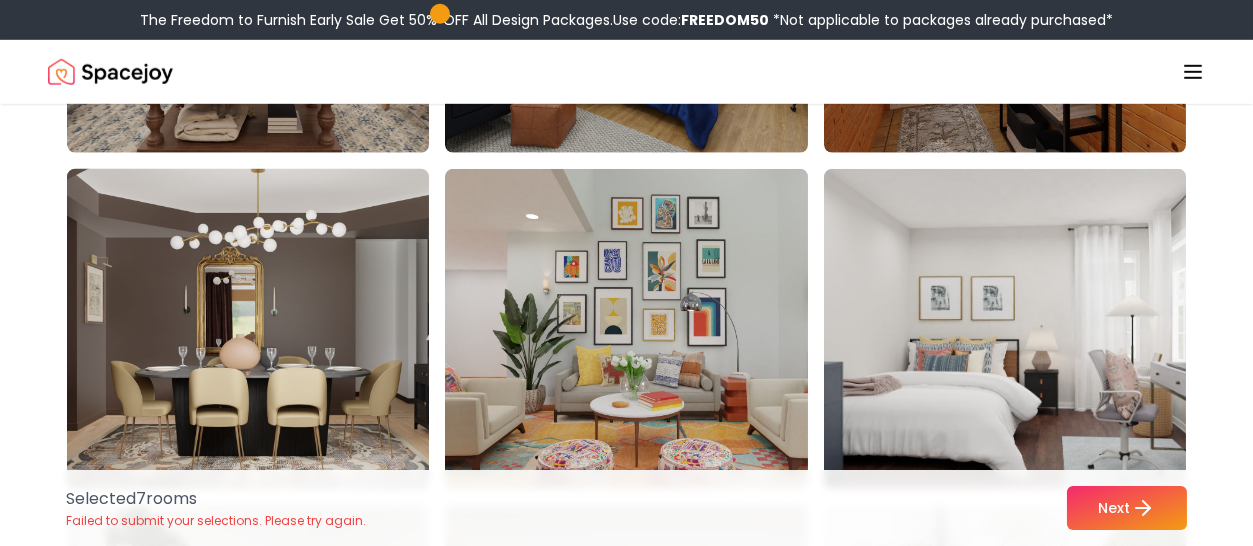 click at bounding box center (267, 329) 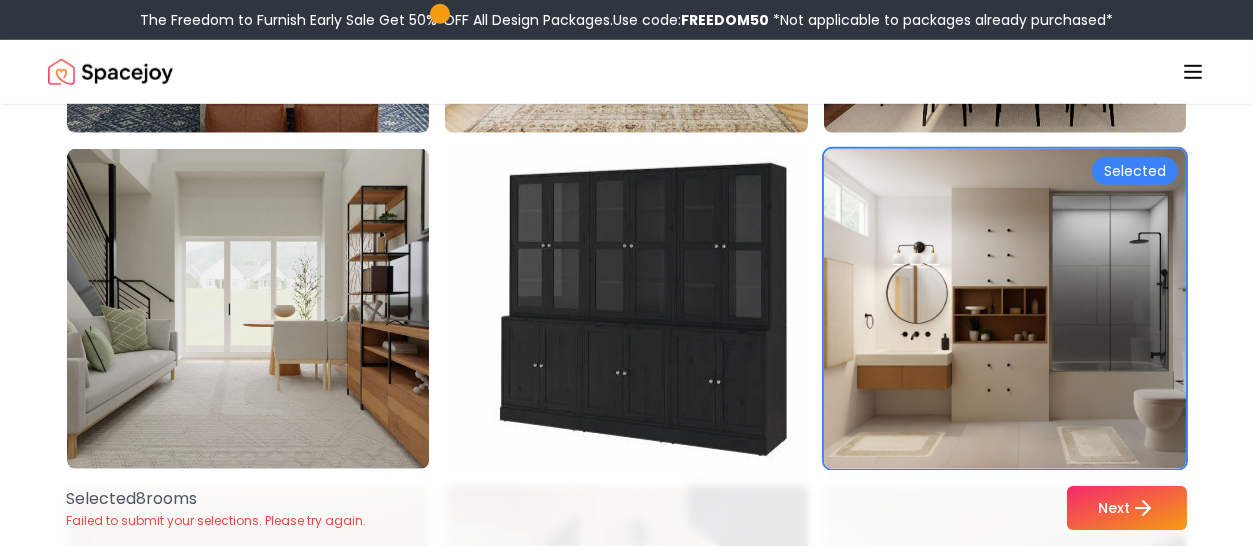scroll, scrollTop: 3504, scrollLeft: 0, axis: vertical 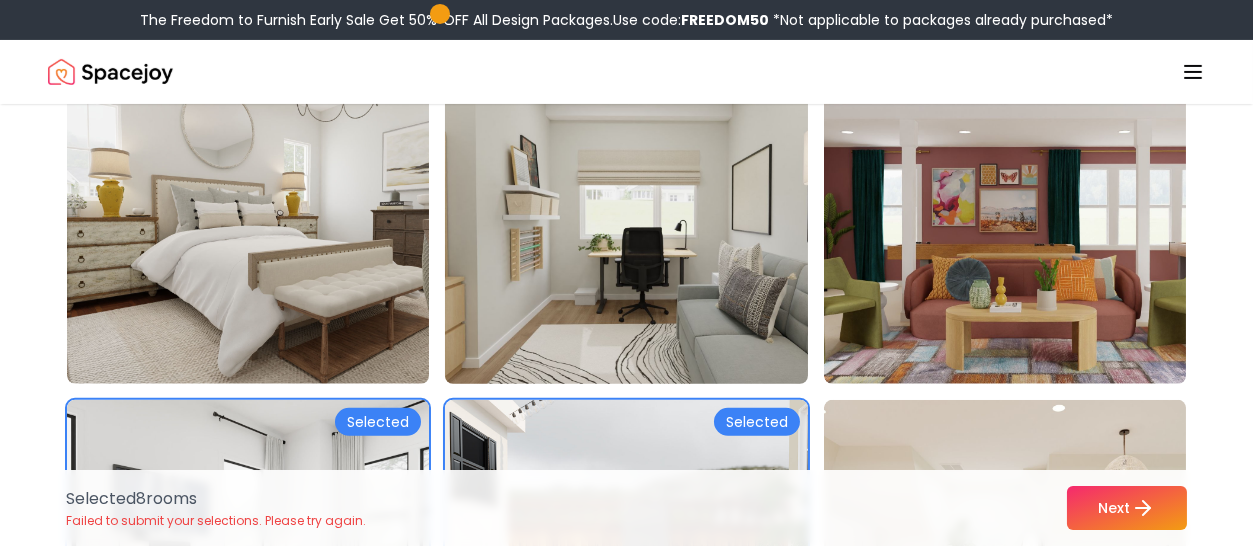 click at bounding box center (645, 224) 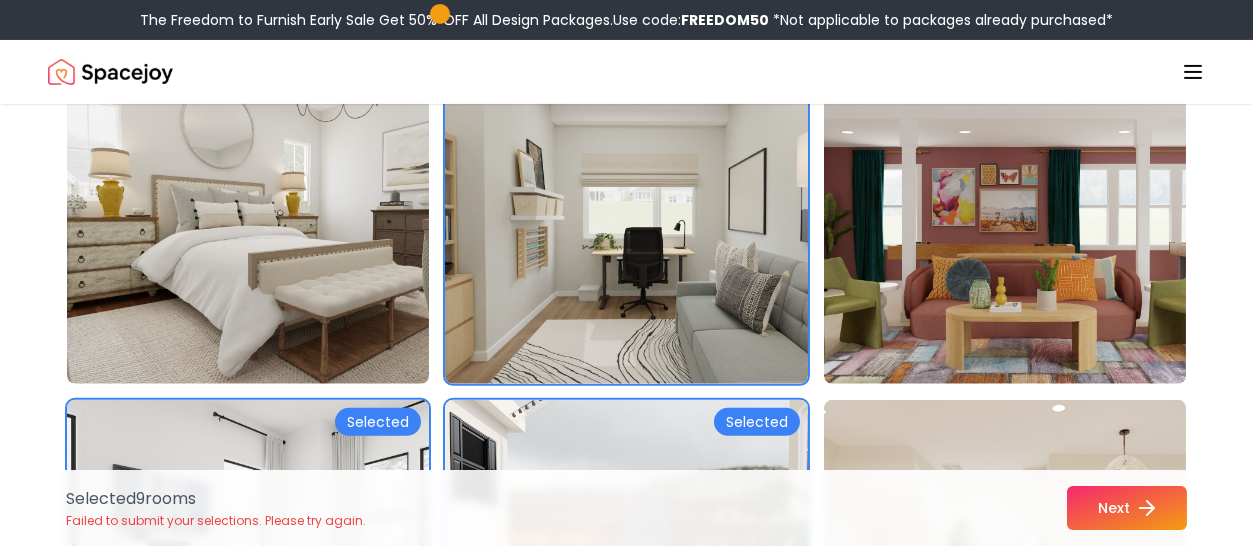 click on "Next" at bounding box center (1127, 508) 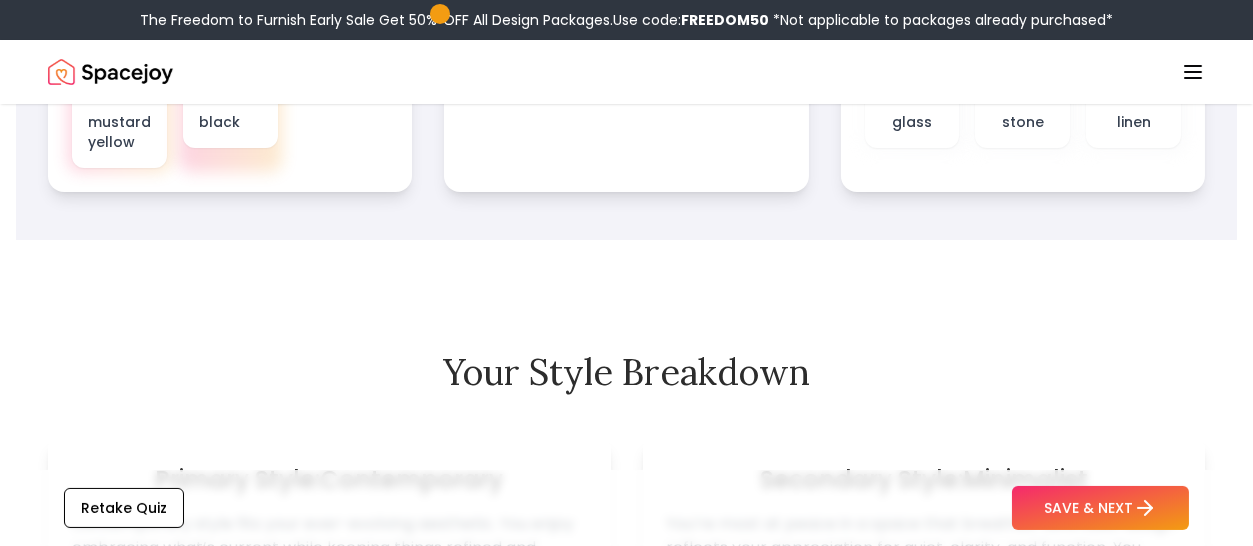 scroll, scrollTop: 1044, scrollLeft: 0, axis: vertical 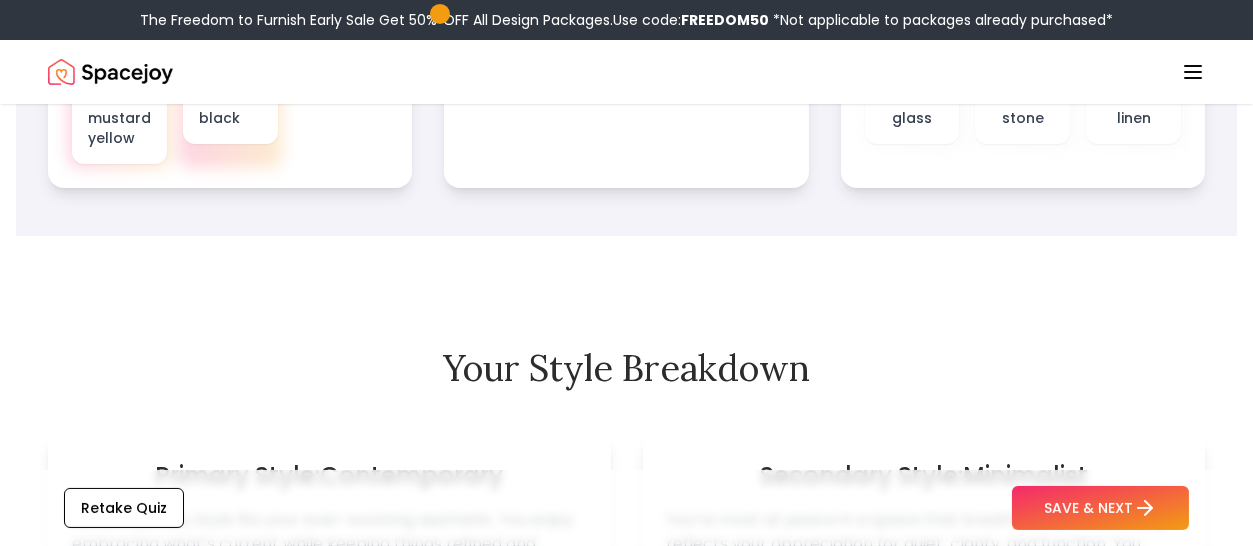 click on "SAVE & NEXT" at bounding box center (1100, 508) 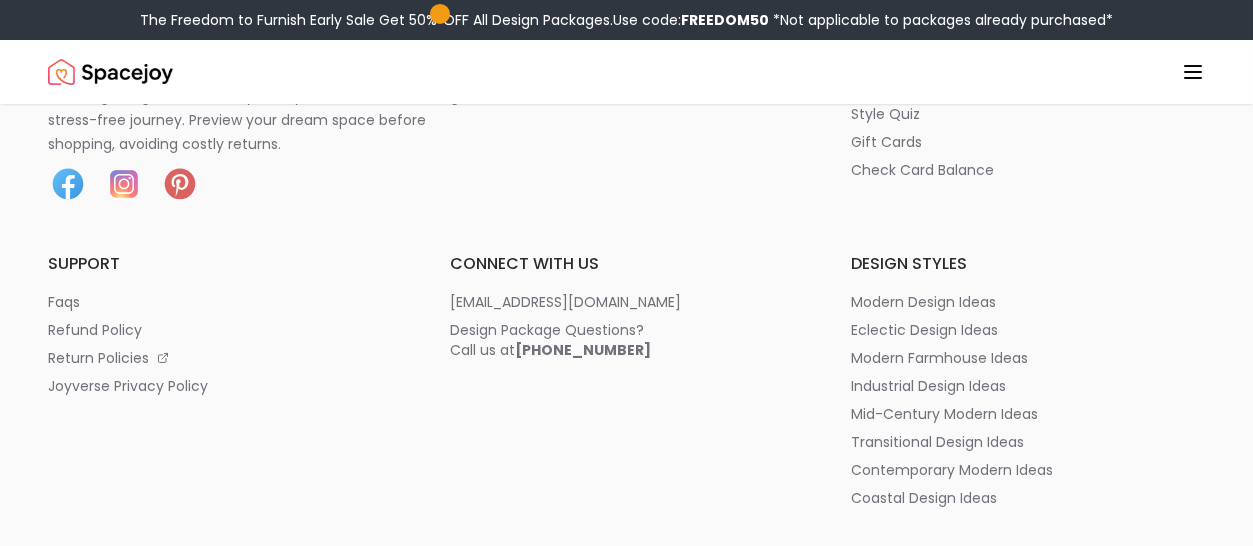 scroll, scrollTop: 0, scrollLeft: 0, axis: both 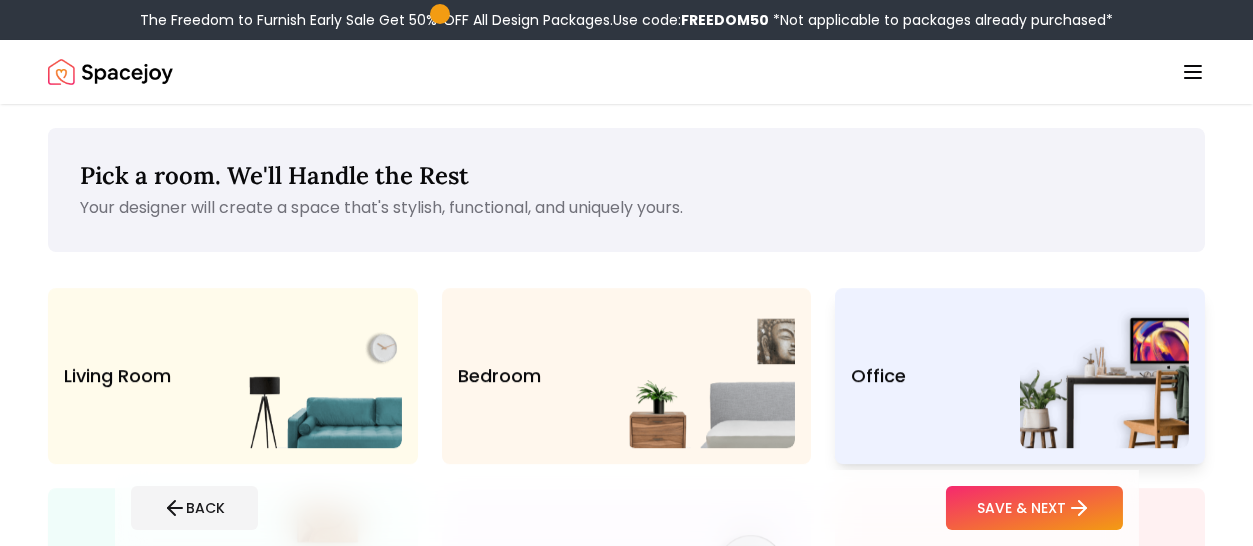 click at bounding box center (1104, 376) 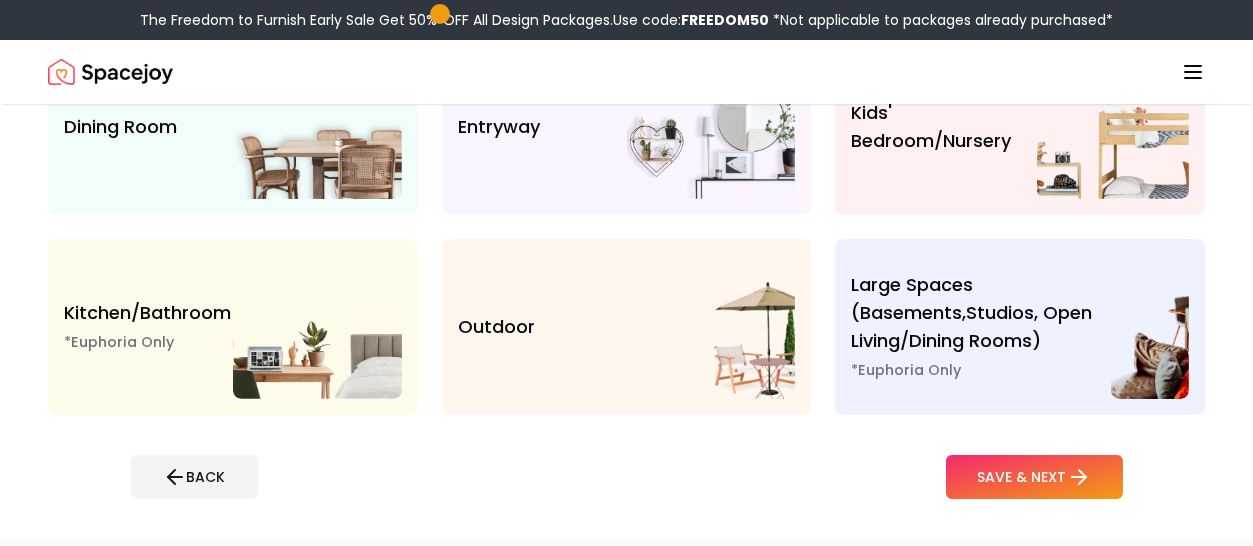 scroll, scrollTop: 441, scrollLeft: 0, axis: vertical 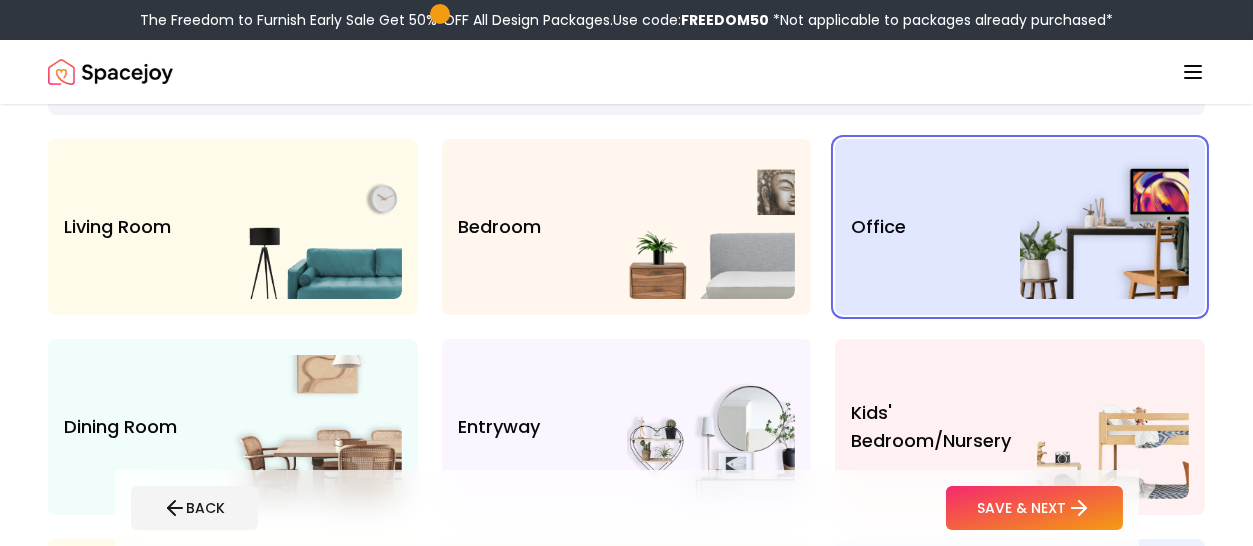 click on "BACK SAVE & NEXT" at bounding box center (627, 508) 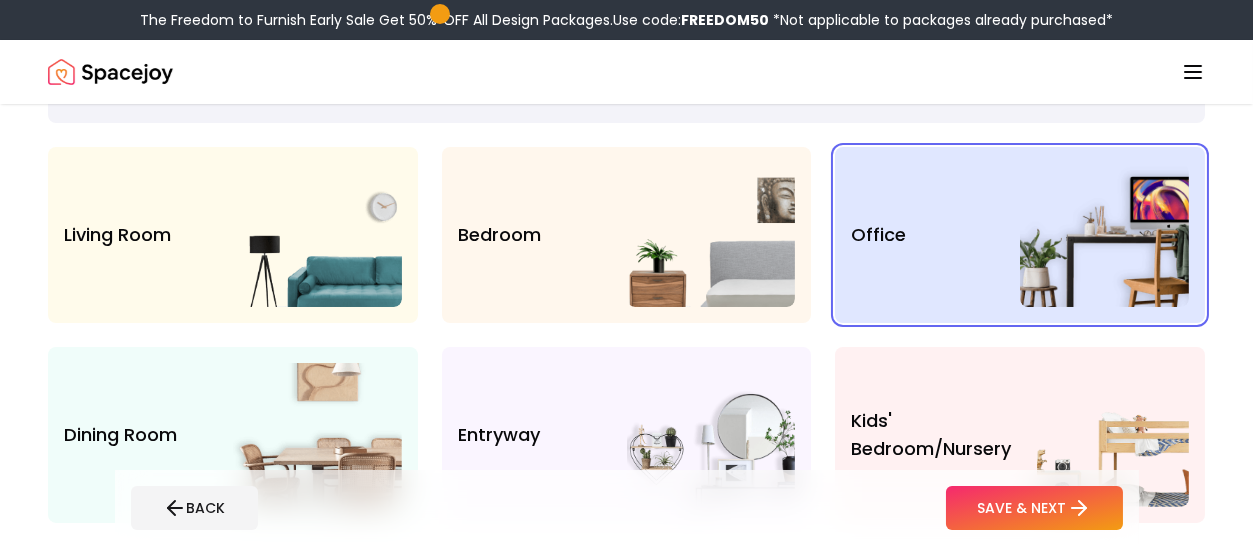 scroll, scrollTop: 132, scrollLeft: 0, axis: vertical 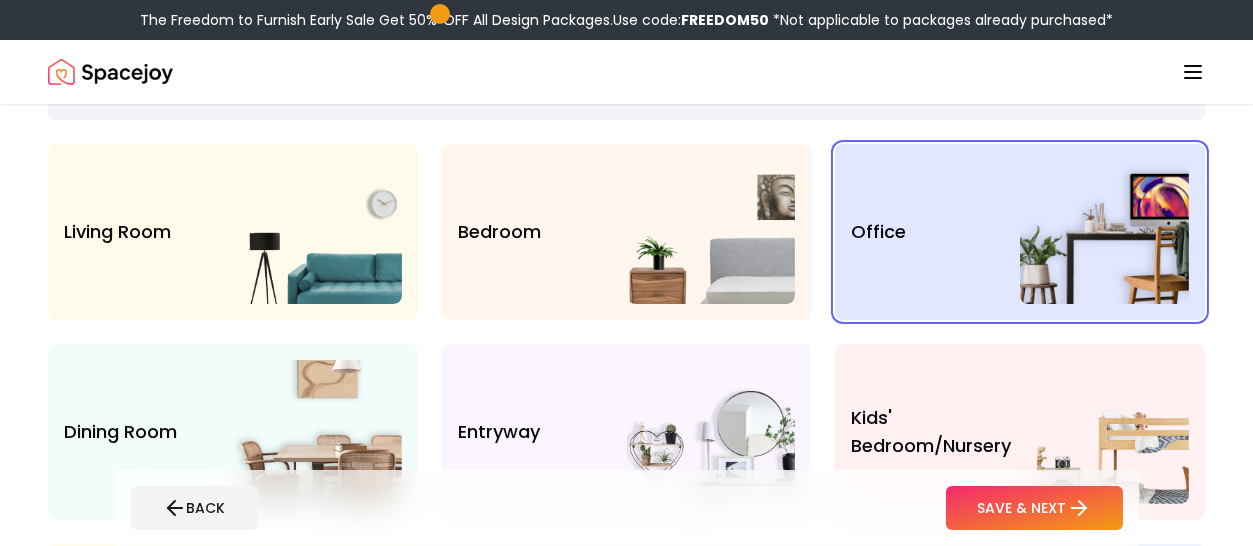 click at bounding box center (317, 232) 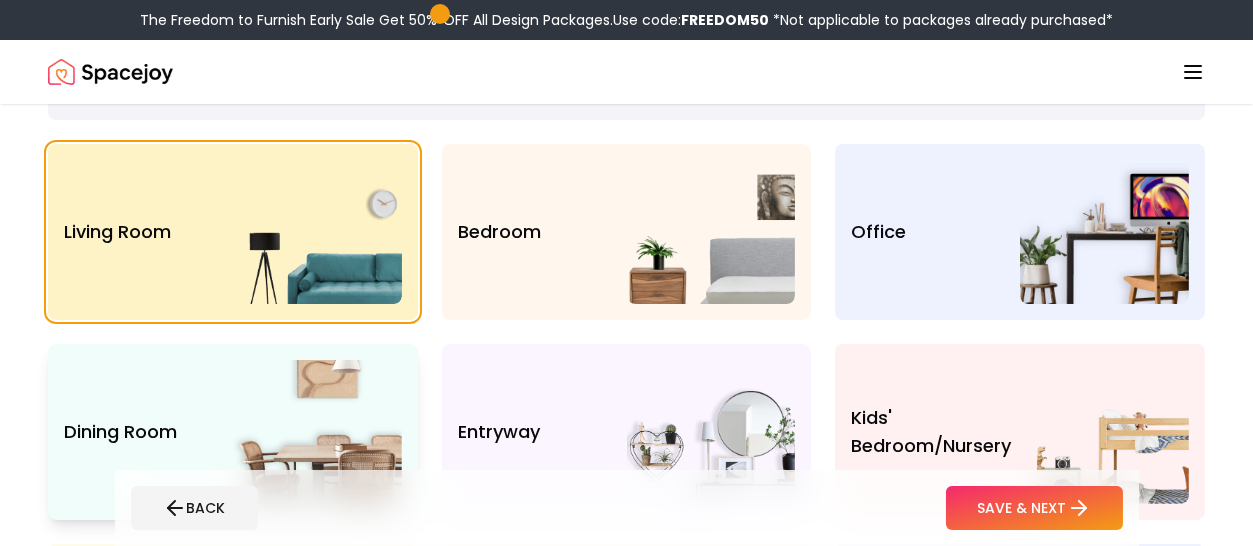 click at bounding box center (317, 432) 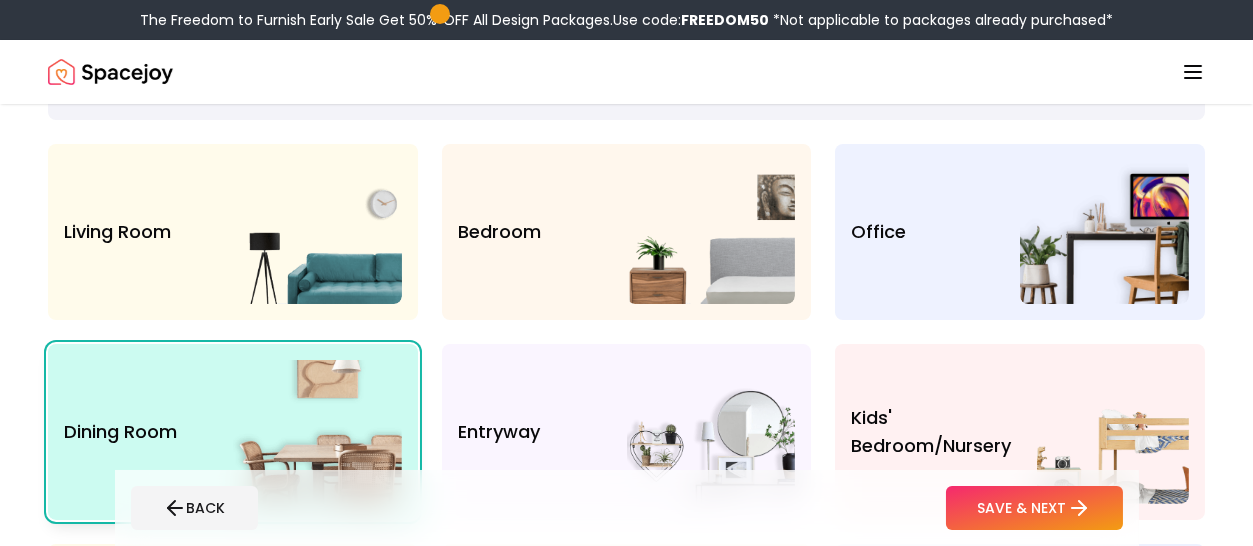 click at bounding box center (711, 232) 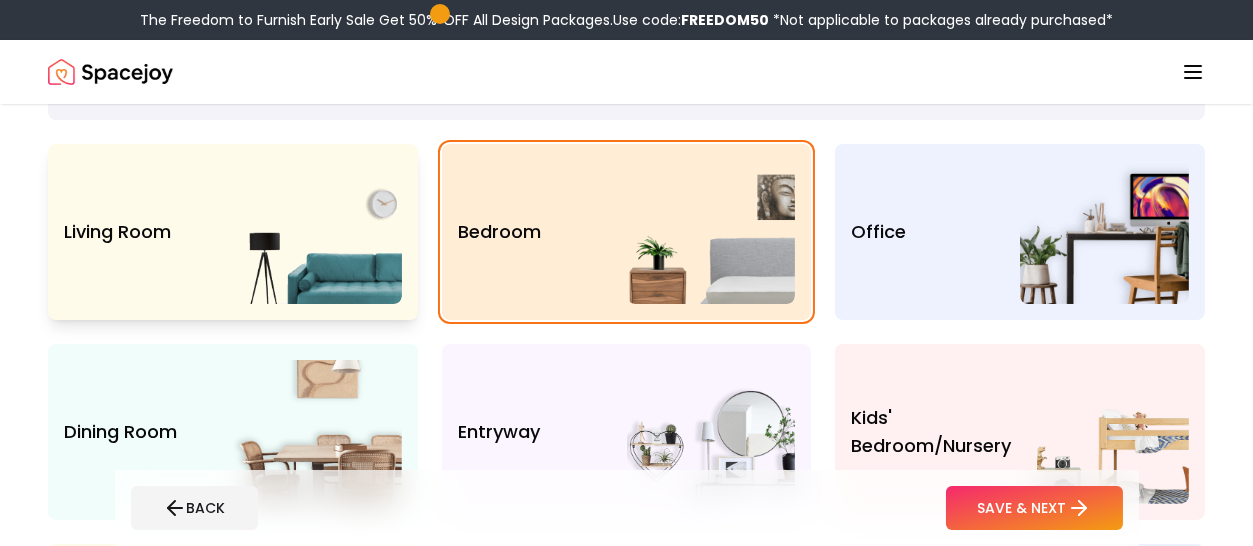 click at bounding box center (317, 232) 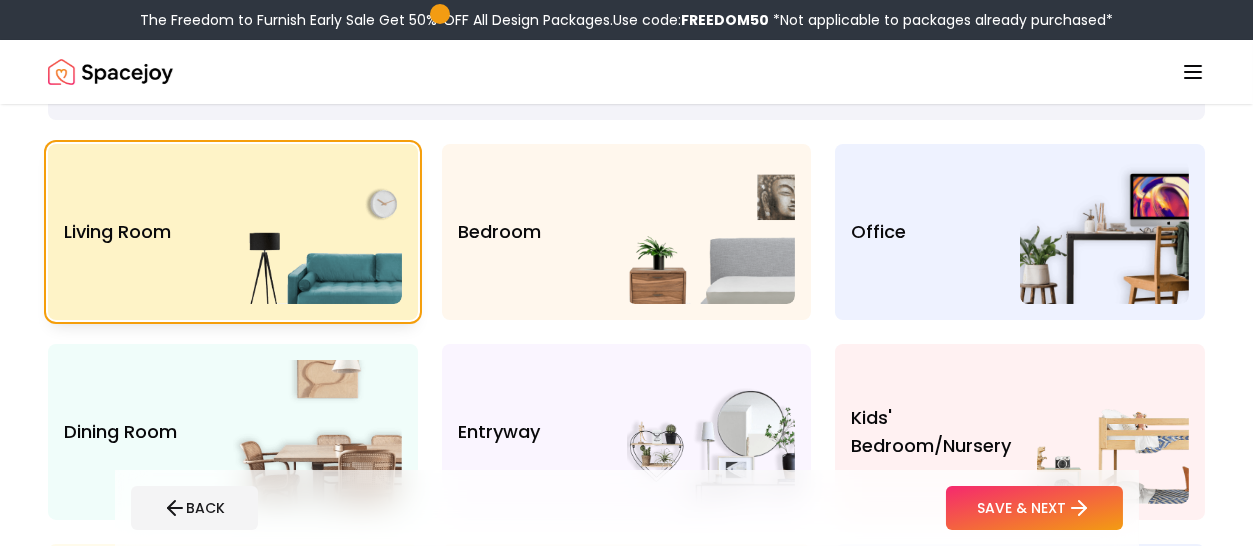 click on "SAVE & NEXT" at bounding box center [1034, 508] 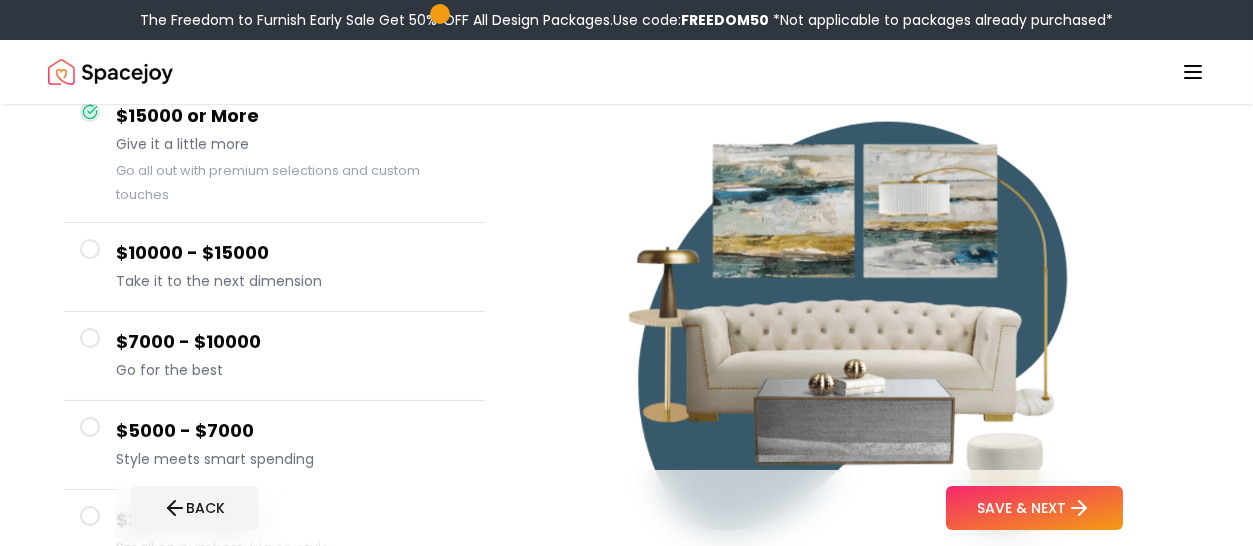 scroll, scrollTop: 198, scrollLeft: 0, axis: vertical 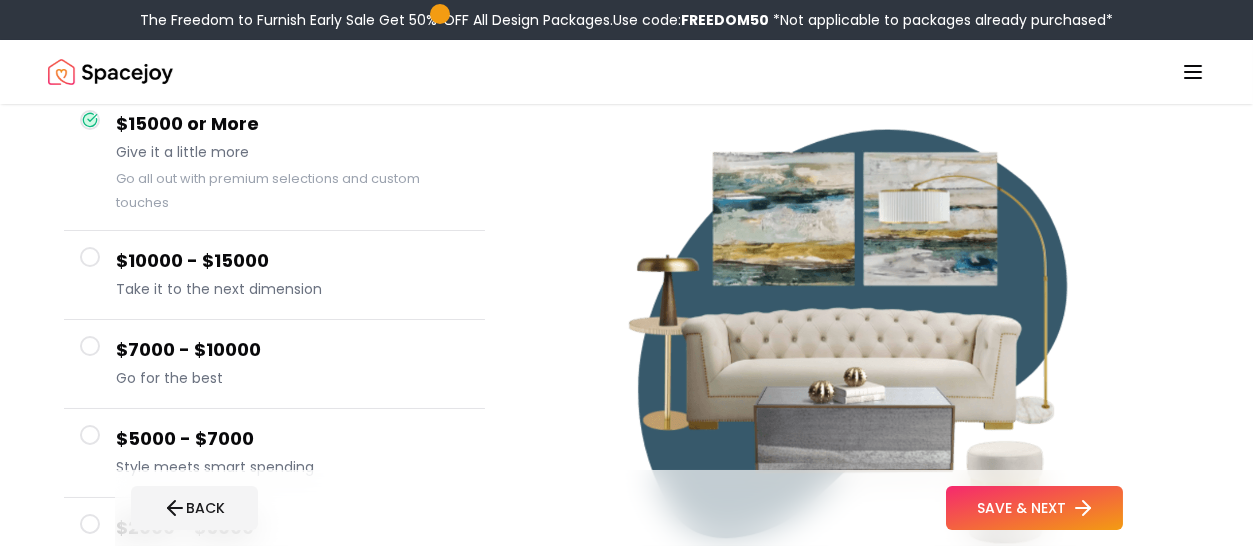 click on "SAVE & NEXT" at bounding box center (1034, 508) 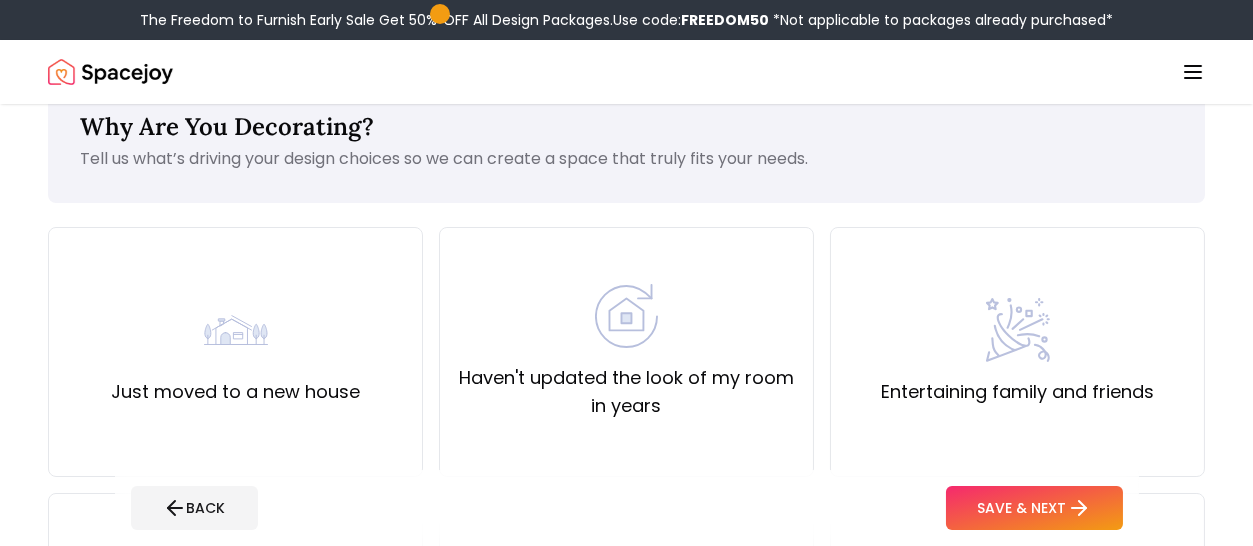scroll, scrollTop: 49, scrollLeft: 0, axis: vertical 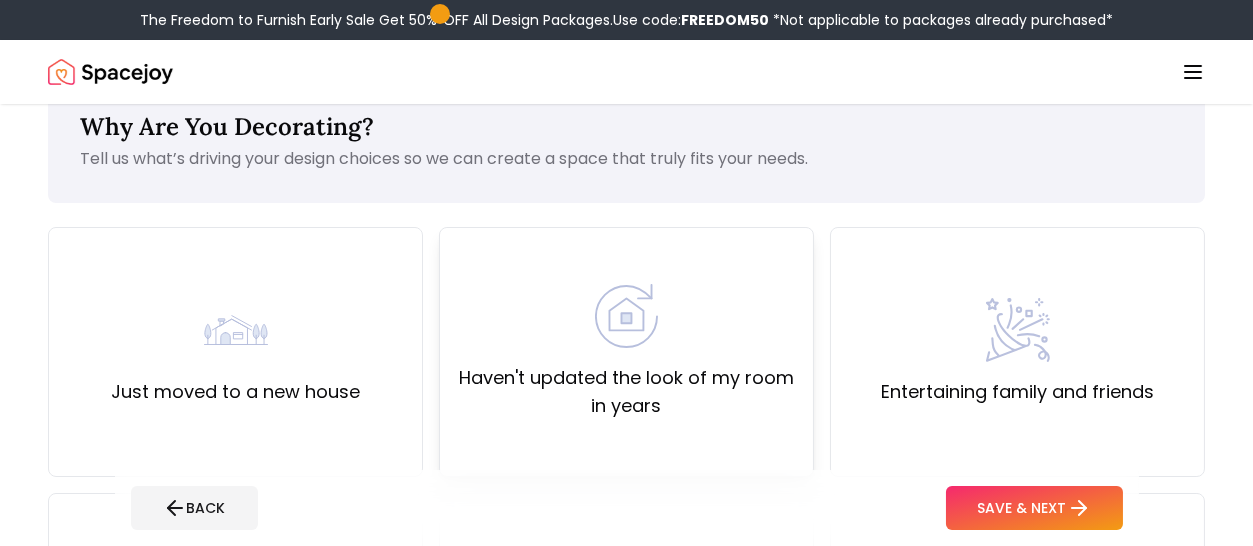 click on "Haven't updated the look of my room in years" at bounding box center (626, 392) 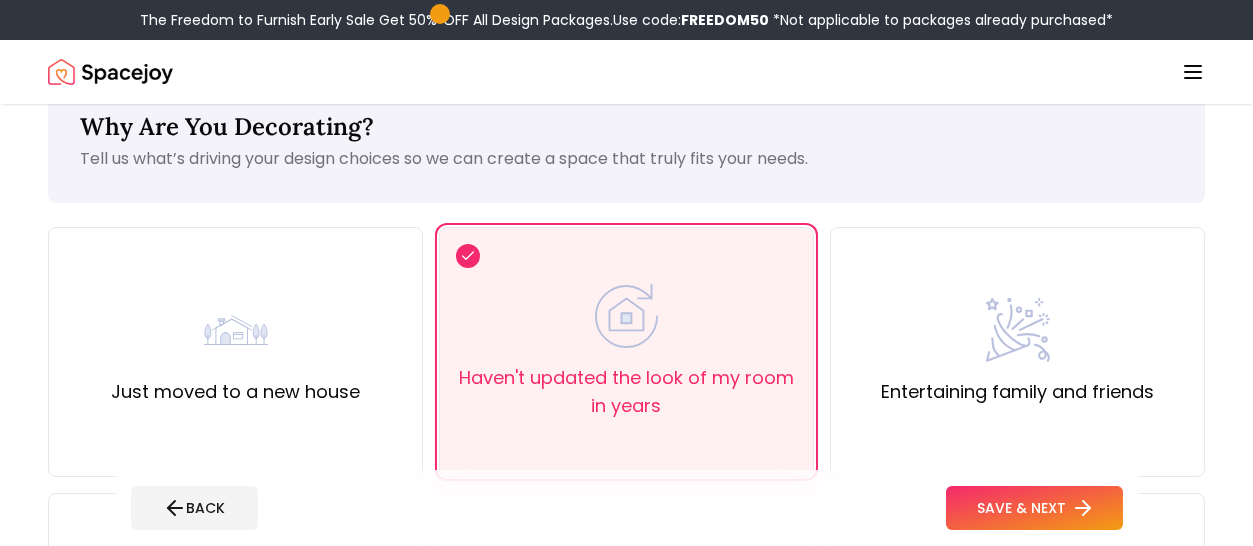 click on "SAVE & NEXT" at bounding box center (1034, 508) 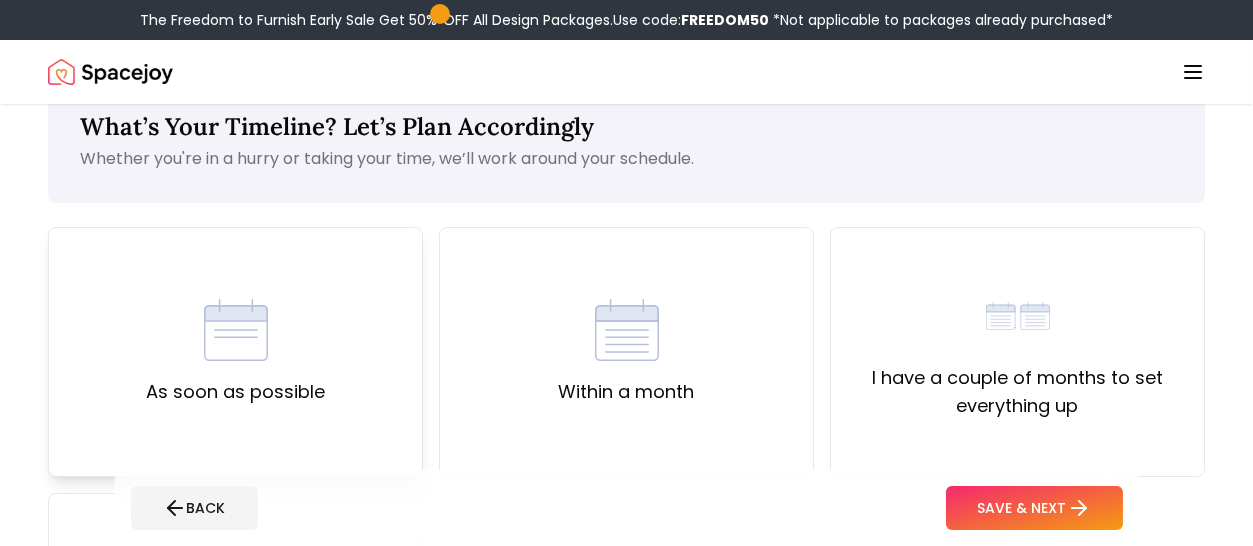 click on "As soon as possible" at bounding box center [235, 352] 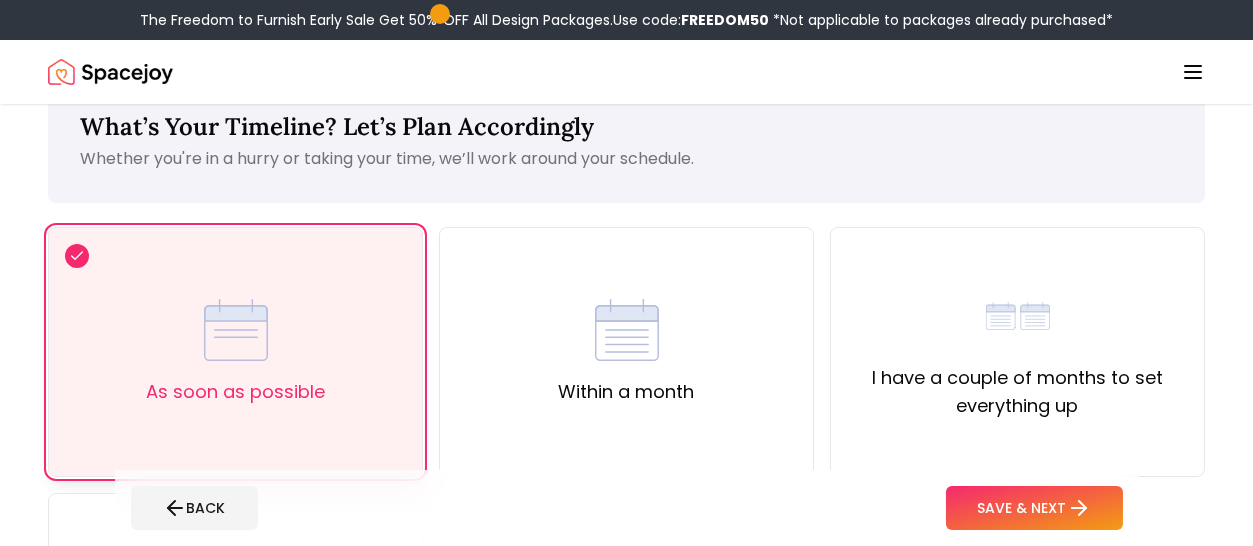 click 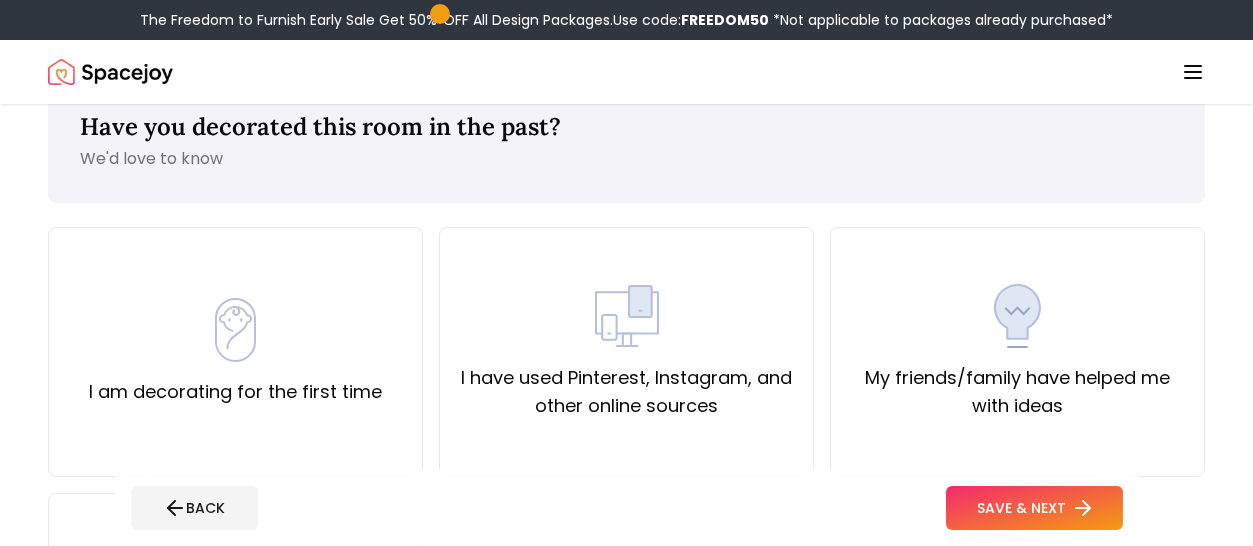 click 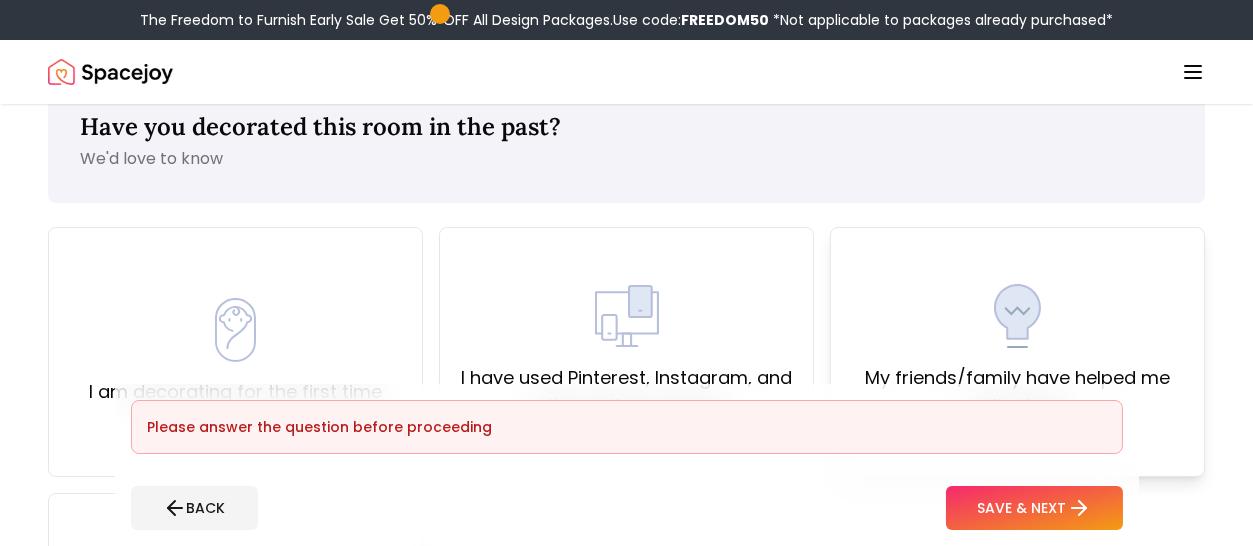 click on "My friends/family have helped me with ideas" at bounding box center (1017, 352) 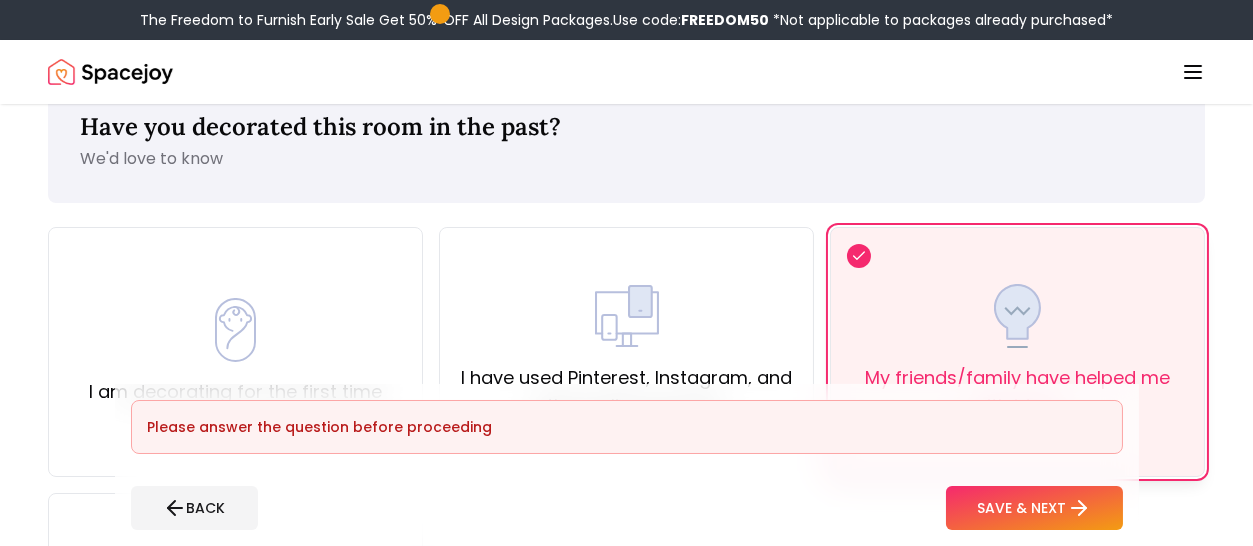 click on "My friends/family have helped me with ideas" at bounding box center [1017, 352] 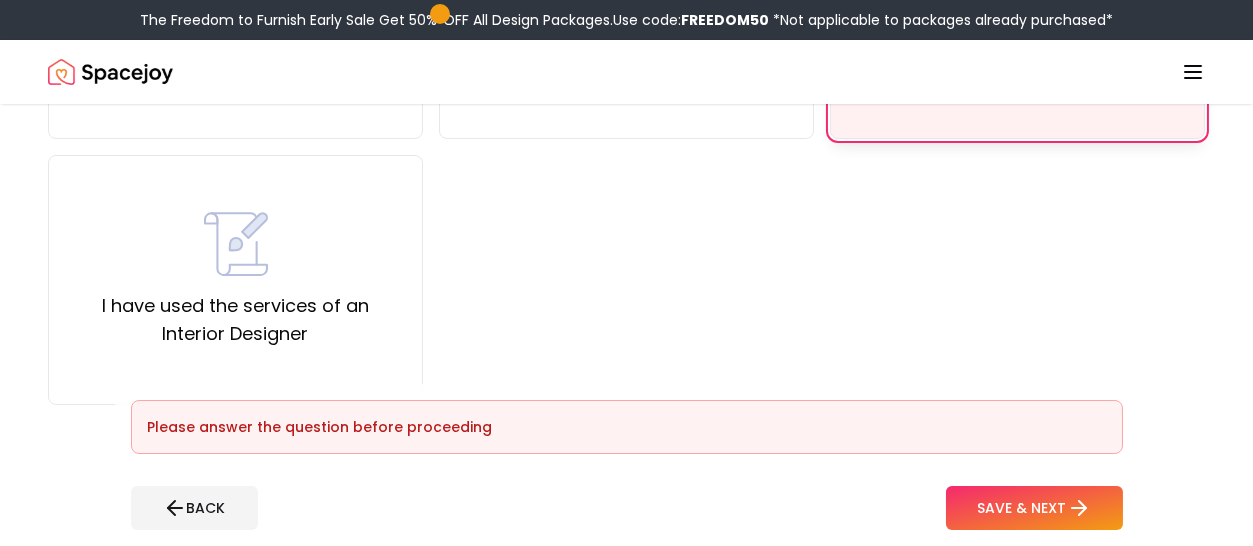 scroll, scrollTop: 391, scrollLeft: 0, axis: vertical 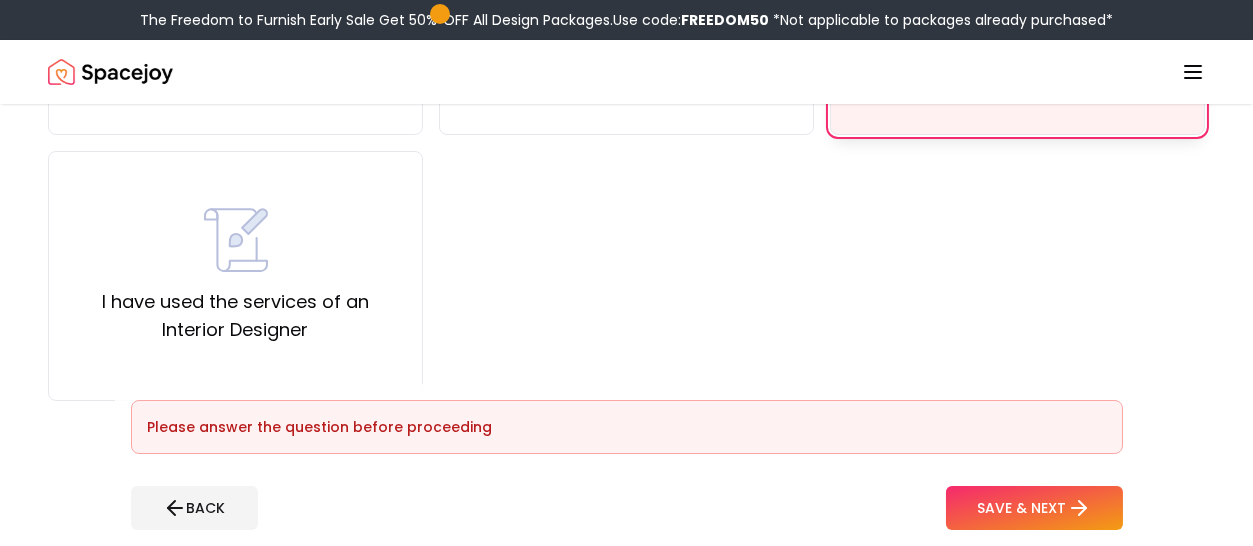 click on "I have used the services of an Interior Designer" at bounding box center [235, 316] 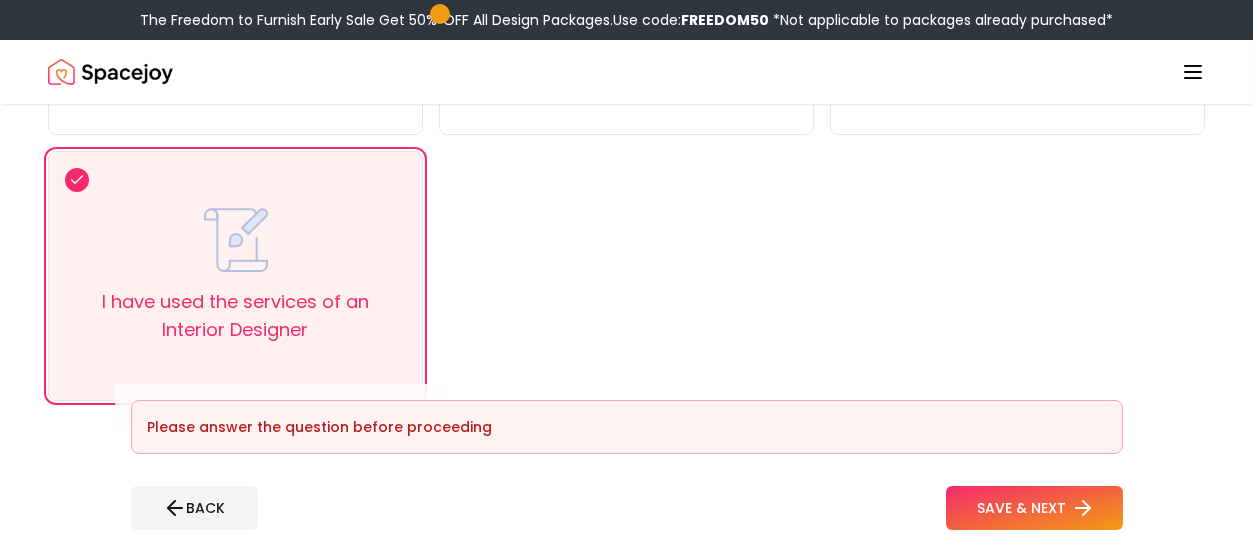 click on "SAVE & NEXT" at bounding box center [1034, 508] 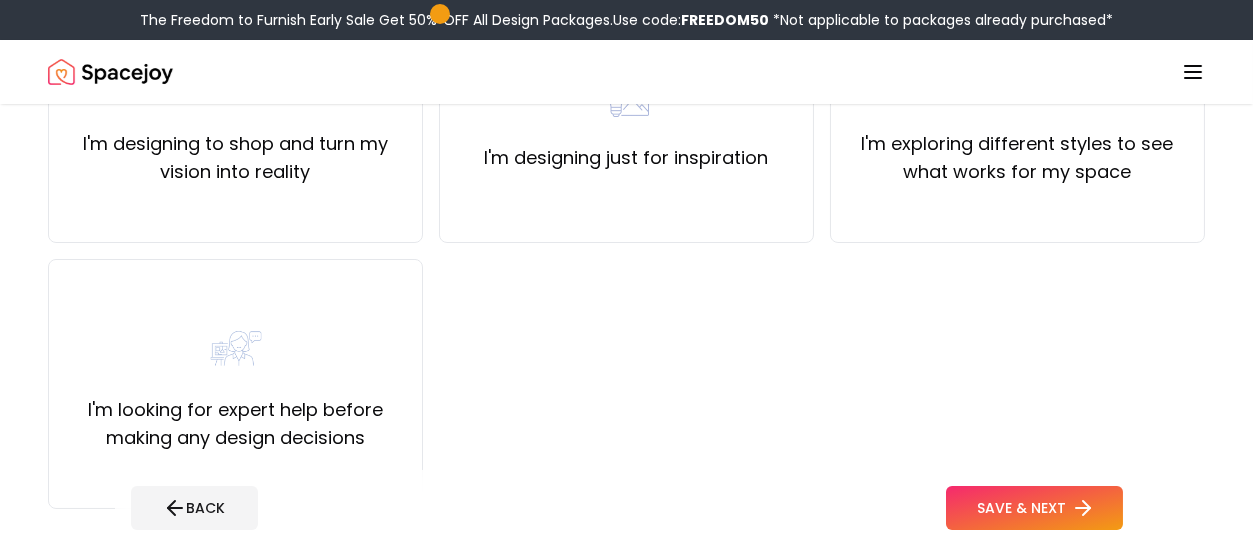 scroll, scrollTop: 282, scrollLeft: 0, axis: vertical 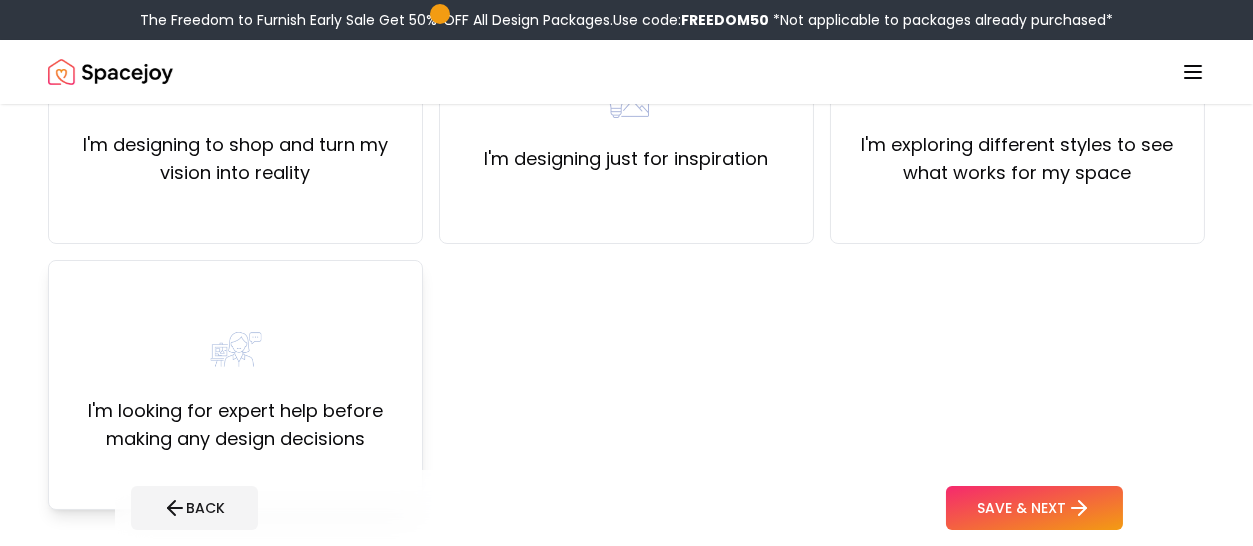 click on "I'm looking for expert help before making any design decisions" at bounding box center (235, 385) 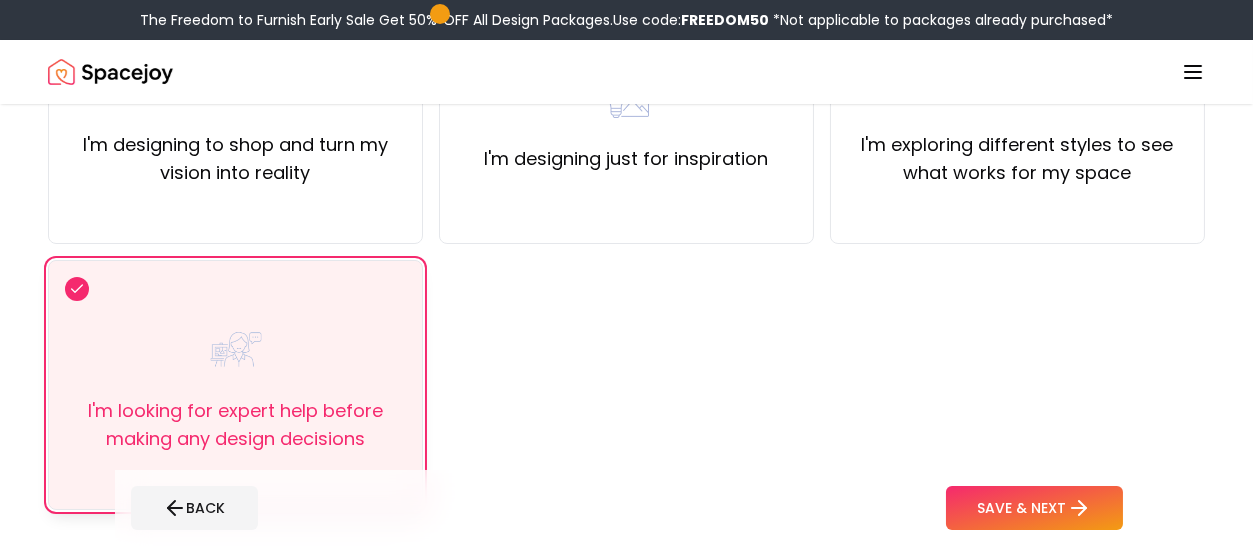 click 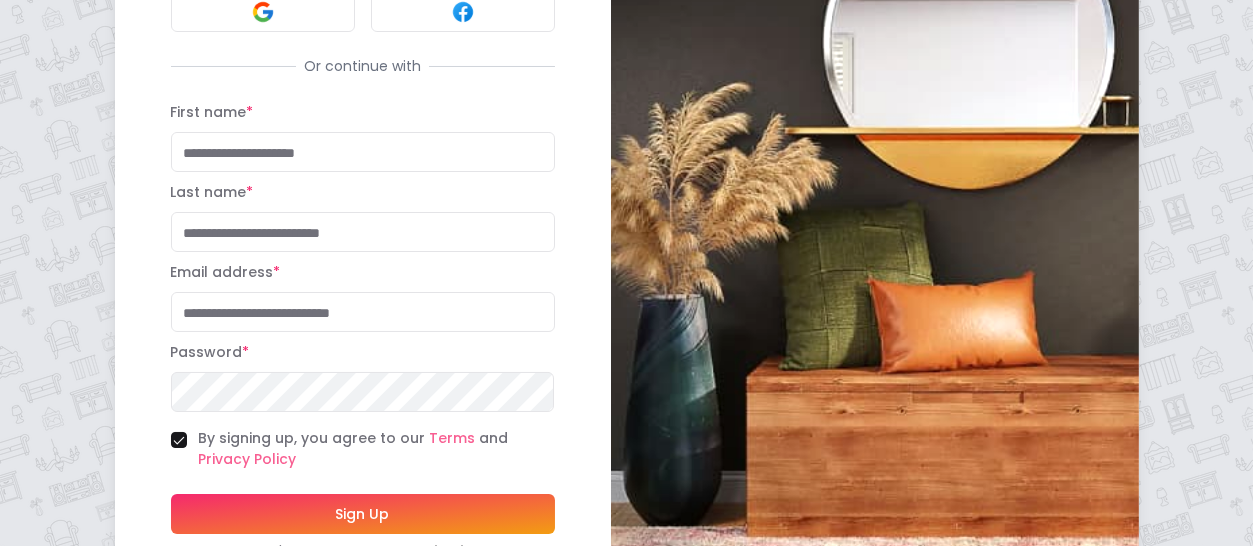 scroll, scrollTop: 335, scrollLeft: 0, axis: vertical 